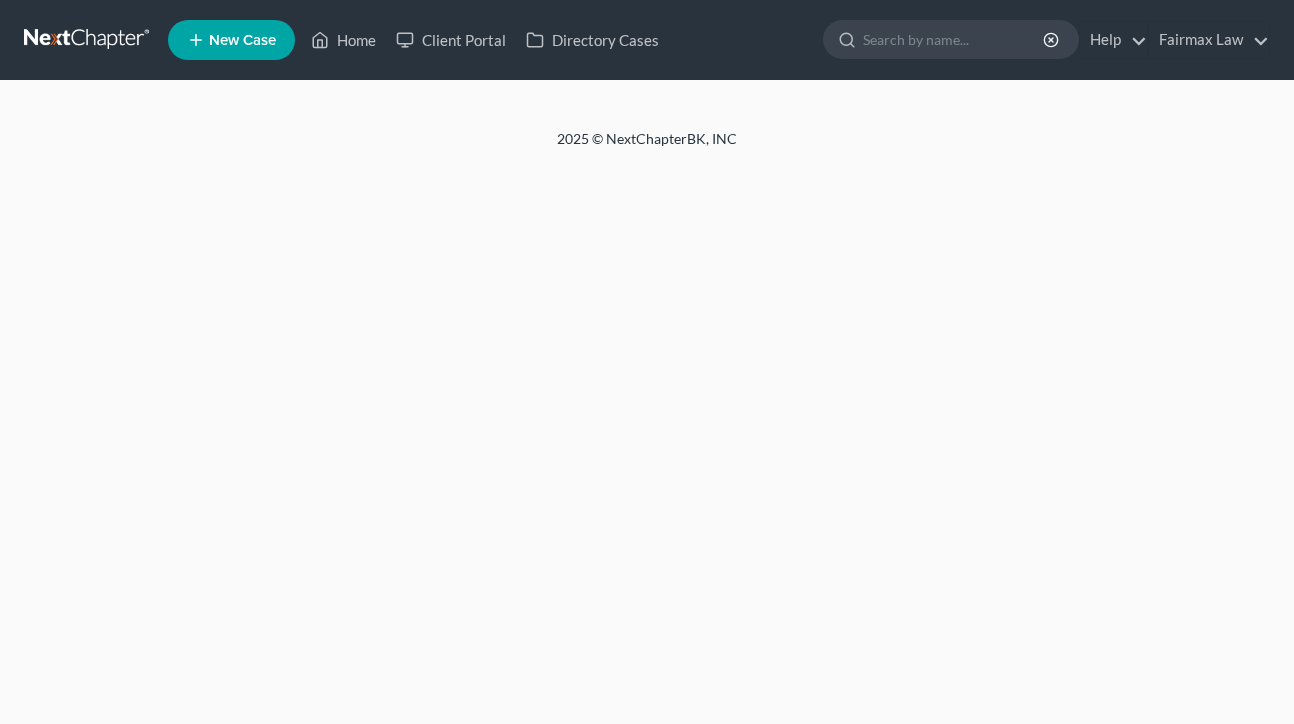 scroll, scrollTop: 0, scrollLeft: 0, axis: both 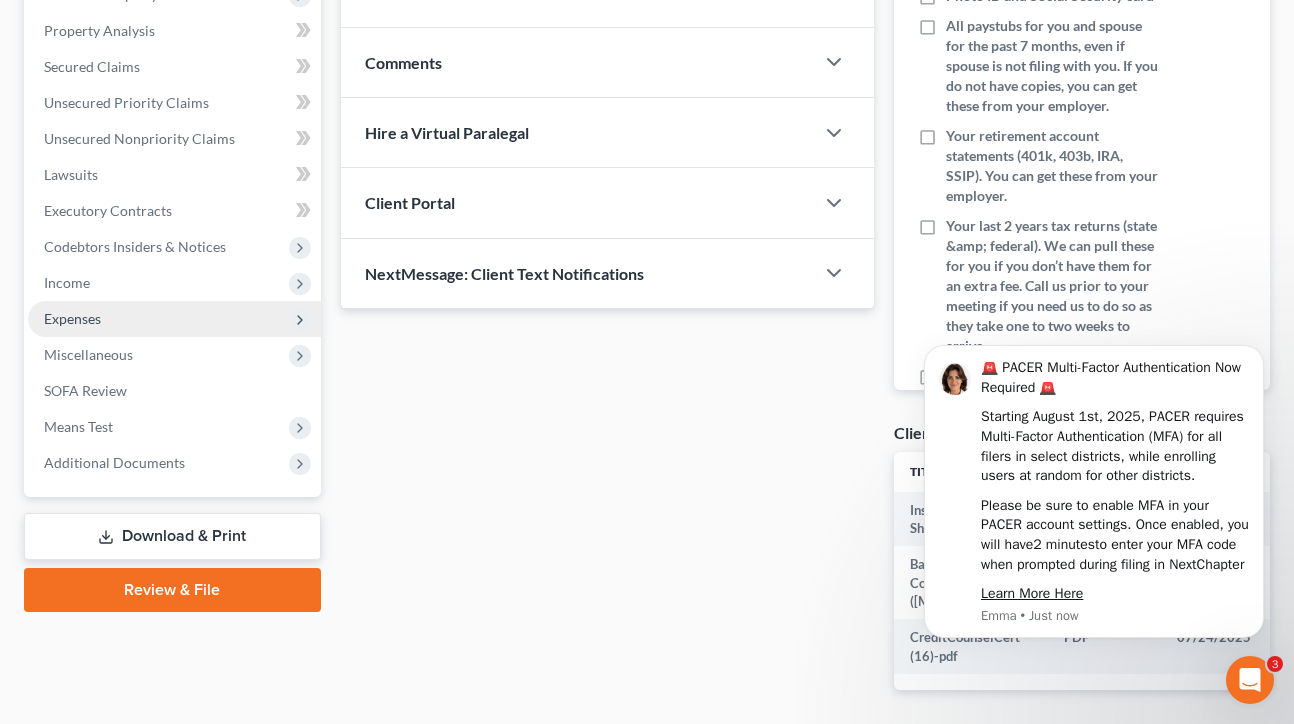 click on "Expenses" at bounding box center [174, 319] 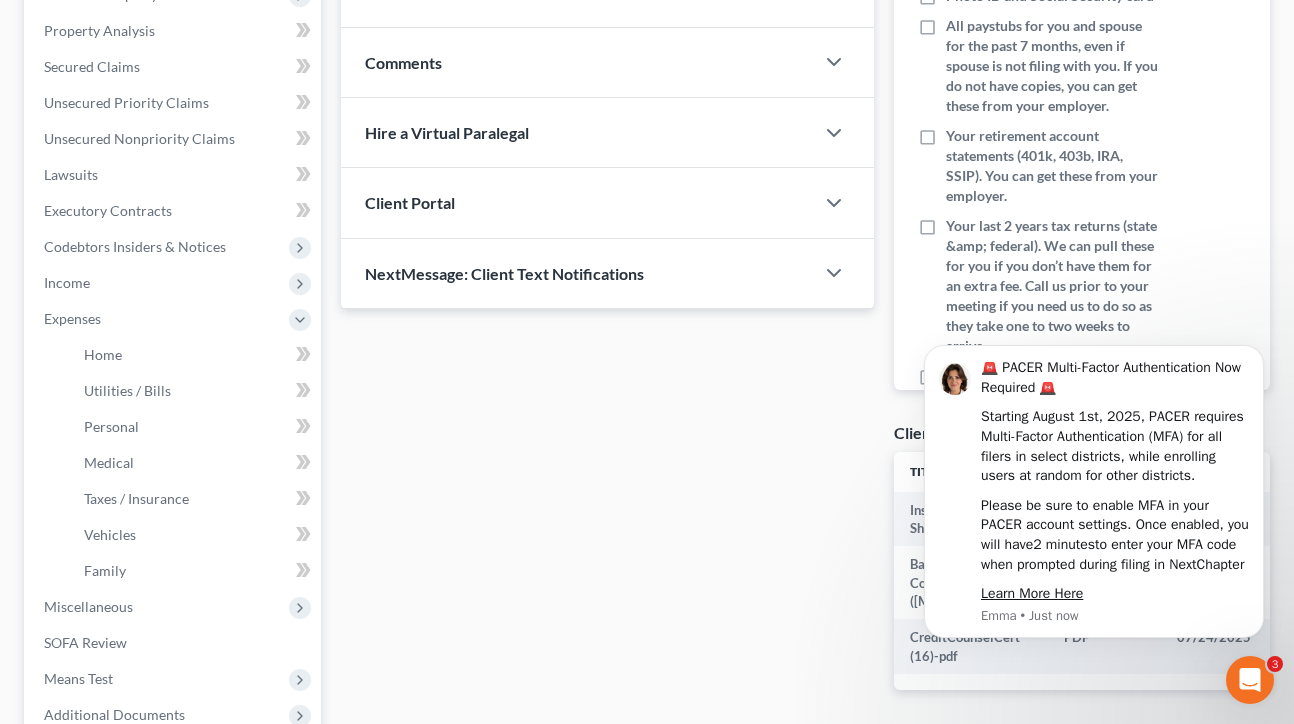 scroll, scrollTop: 372, scrollLeft: 0, axis: vertical 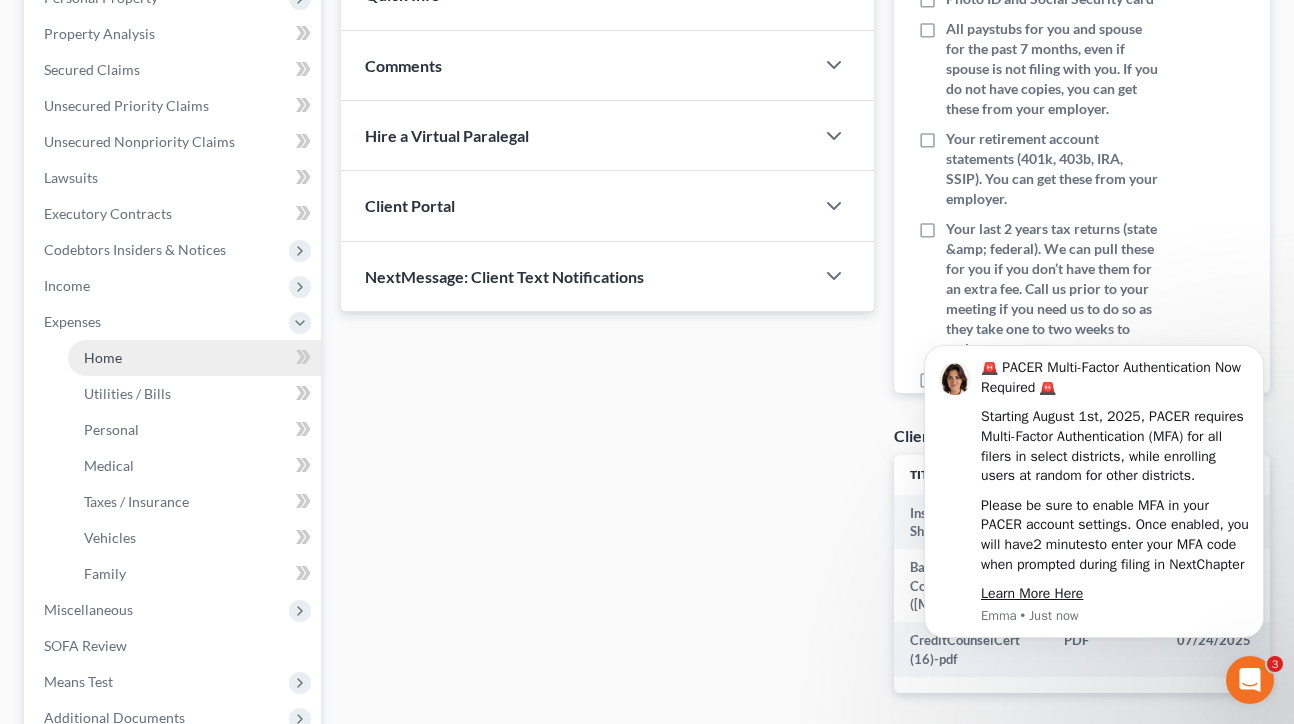 click on "Home" at bounding box center [194, 358] 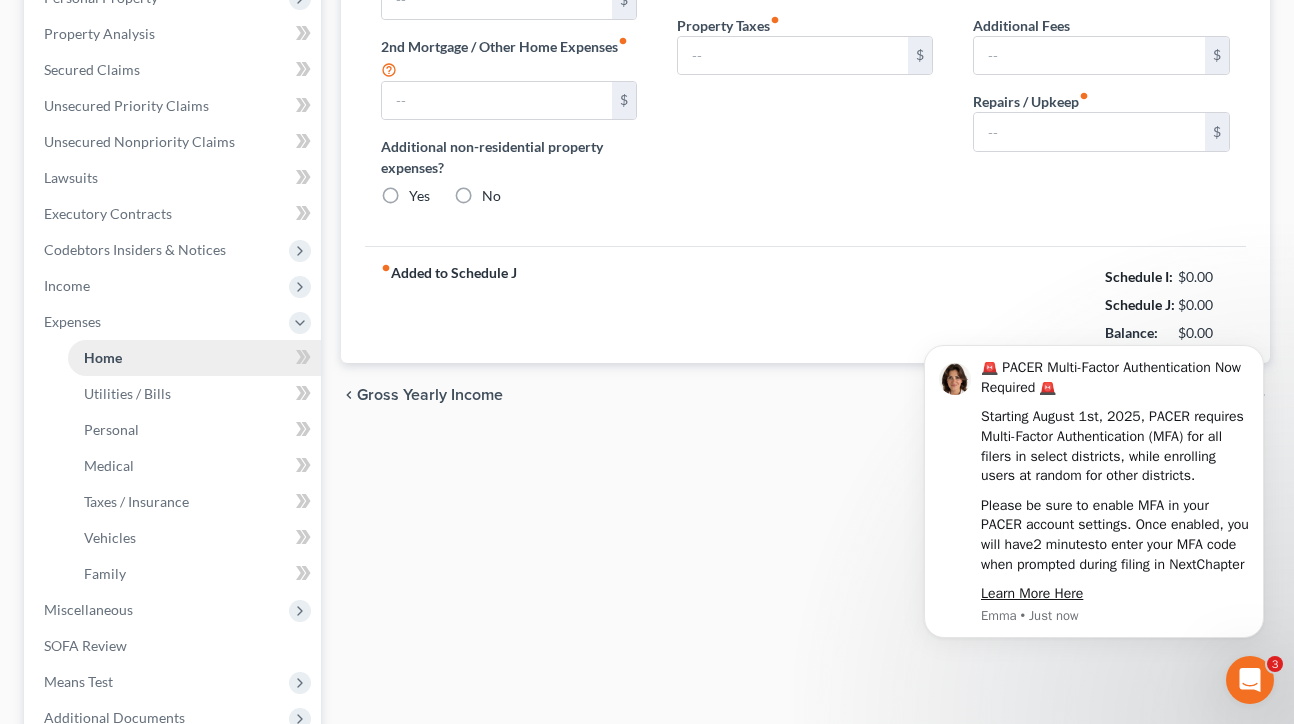 type on "0.00" 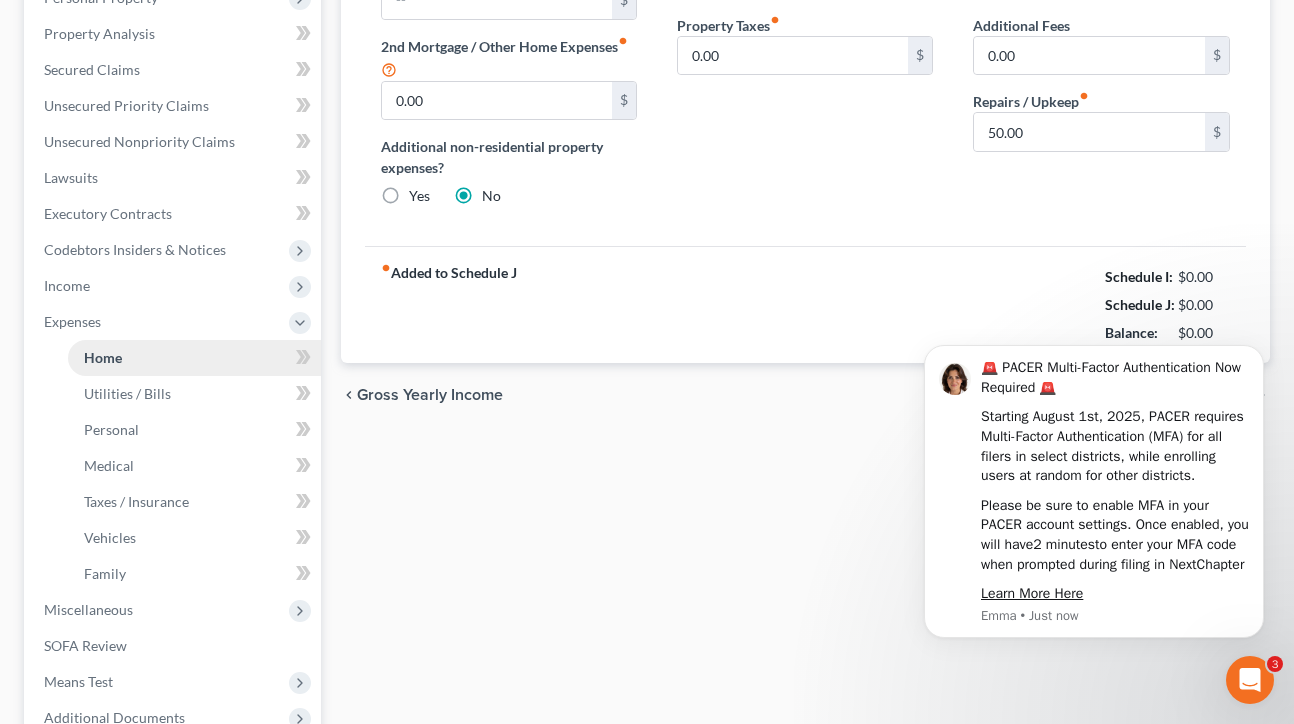 scroll, scrollTop: 0, scrollLeft: 0, axis: both 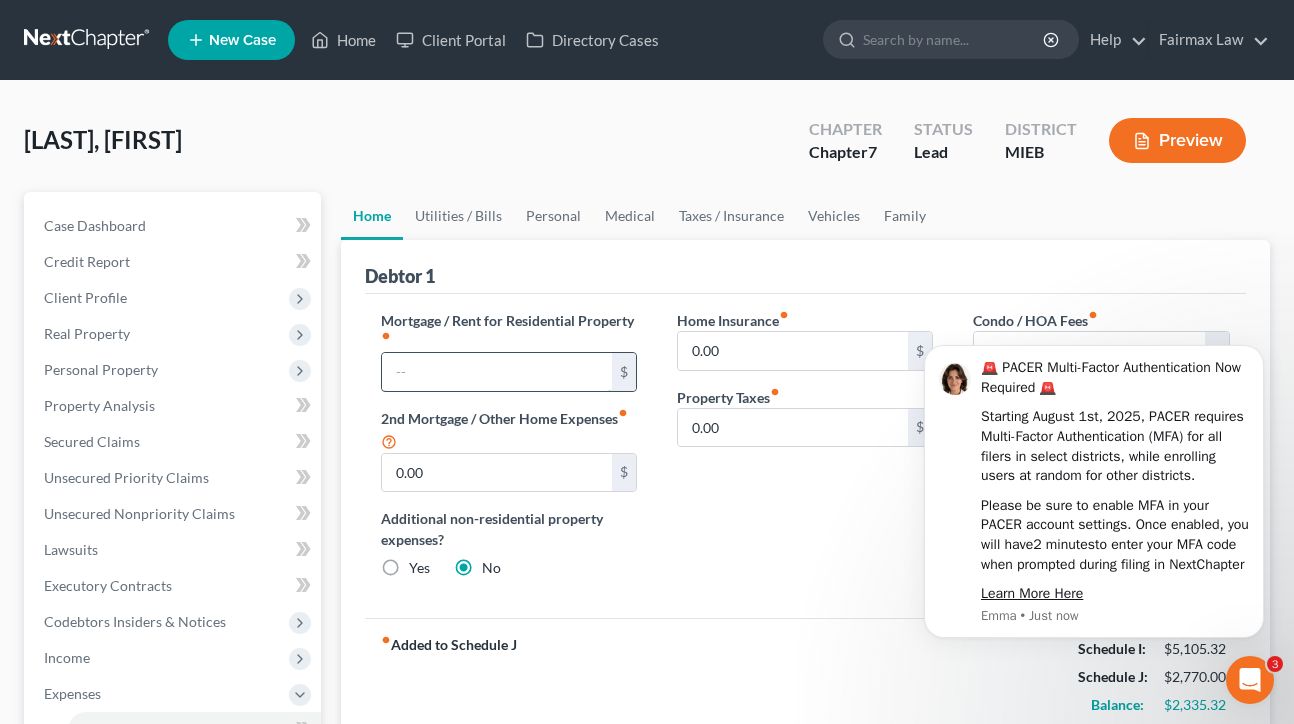 click at bounding box center (497, 372) 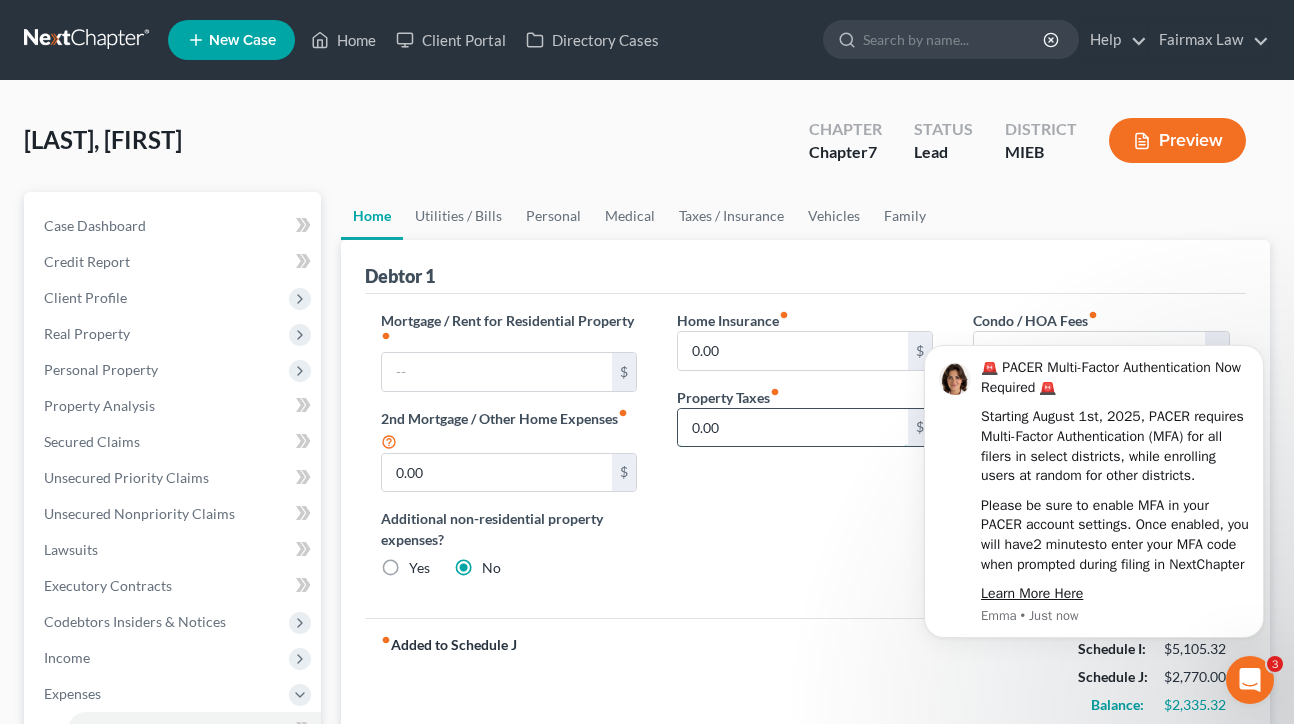 click on "0.00" at bounding box center [793, 428] 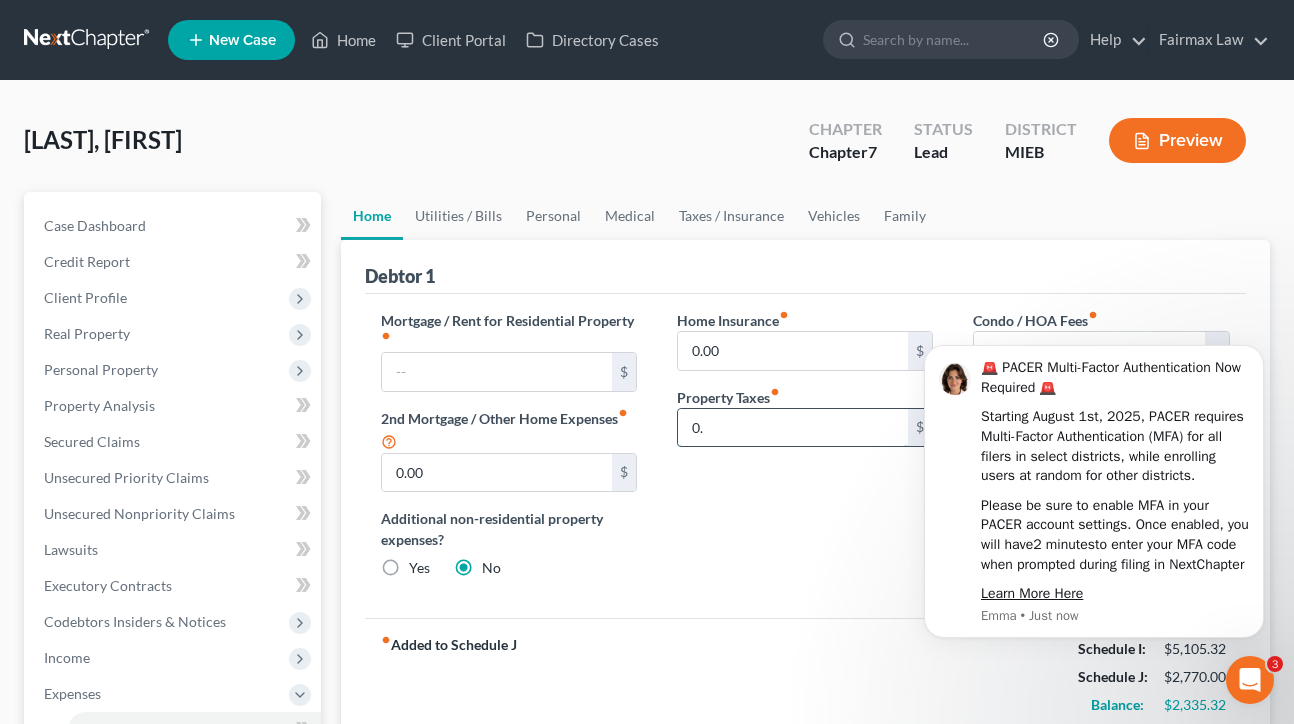 type on "0" 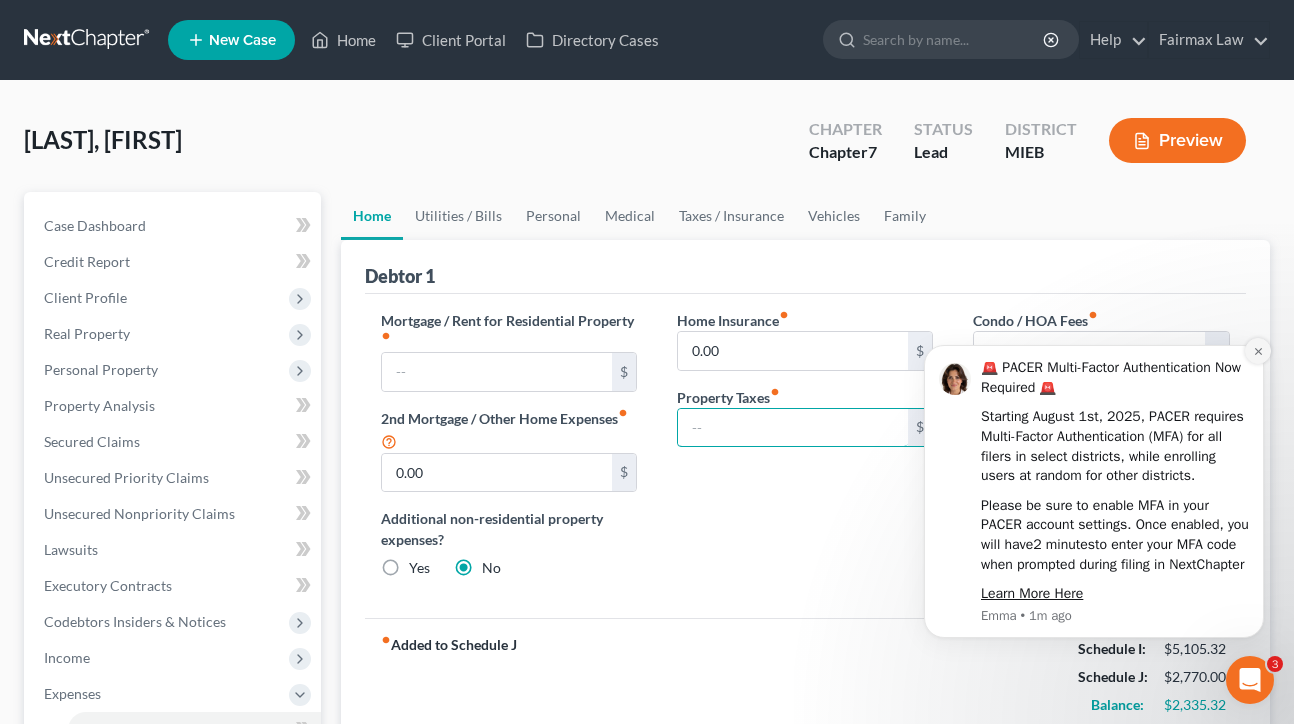 type 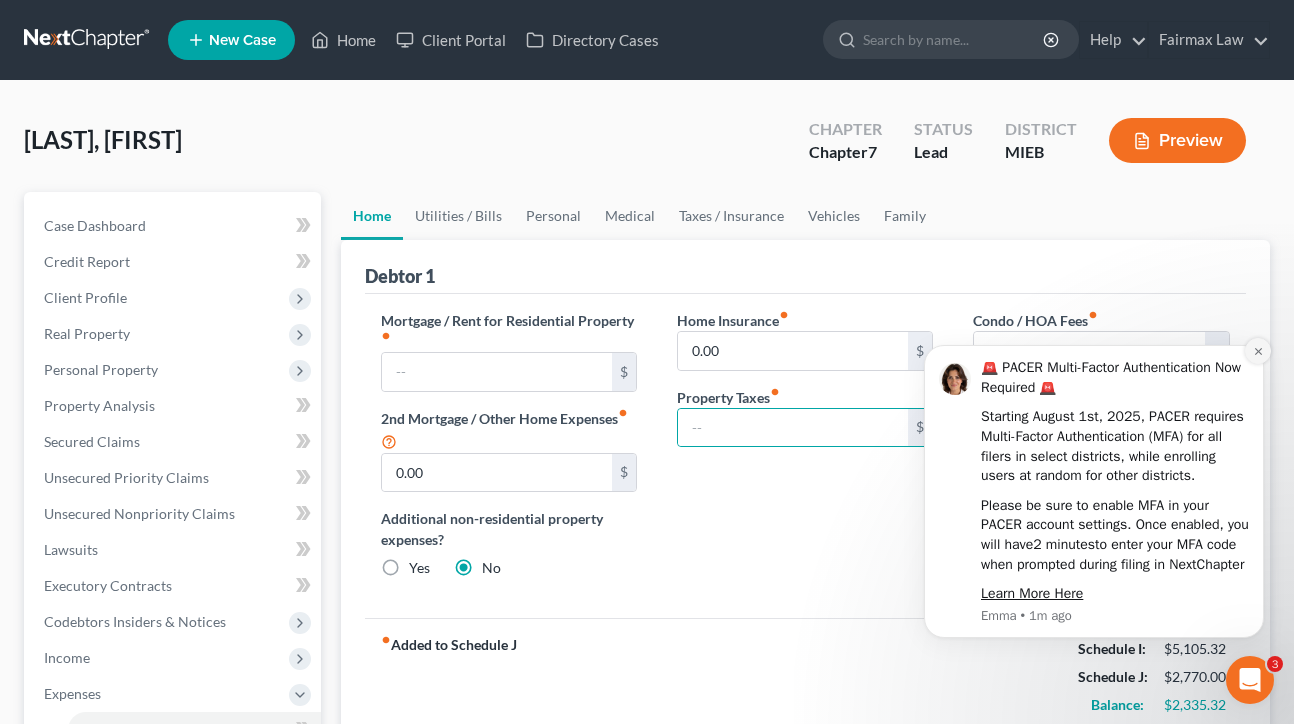 click 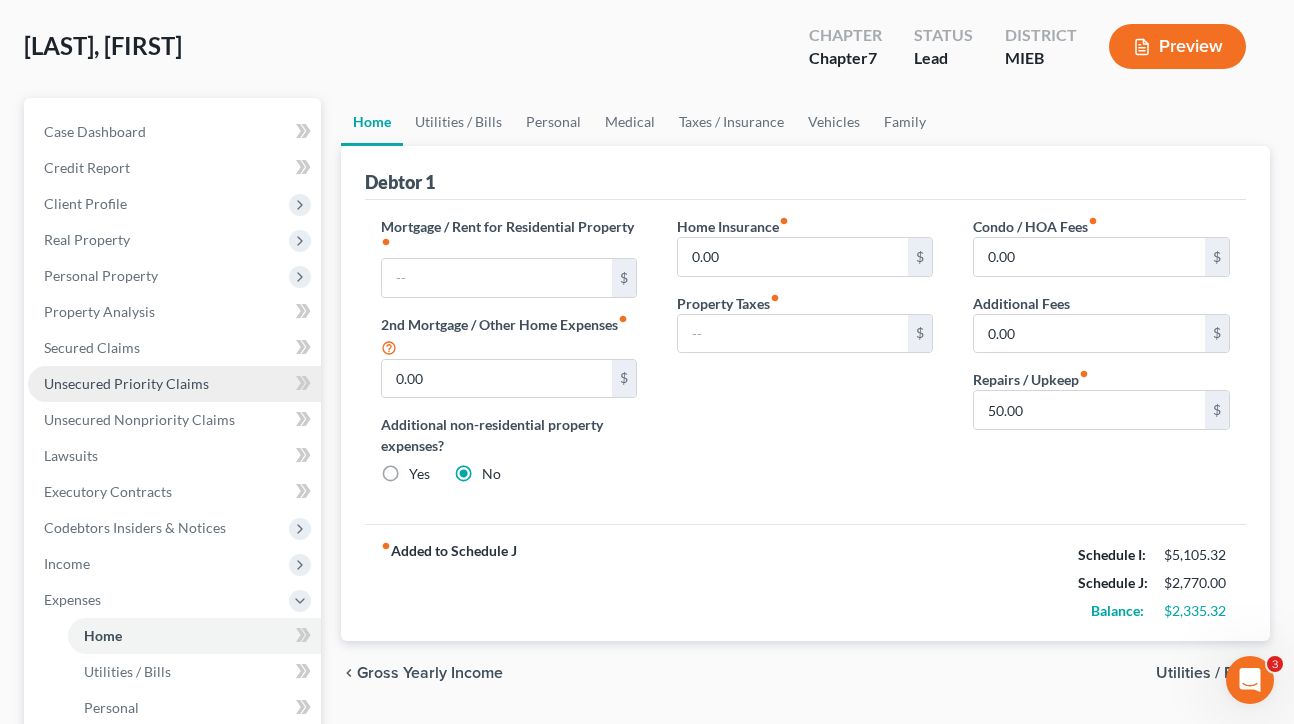 scroll, scrollTop: 97, scrollLeft: 0, axis: vertical 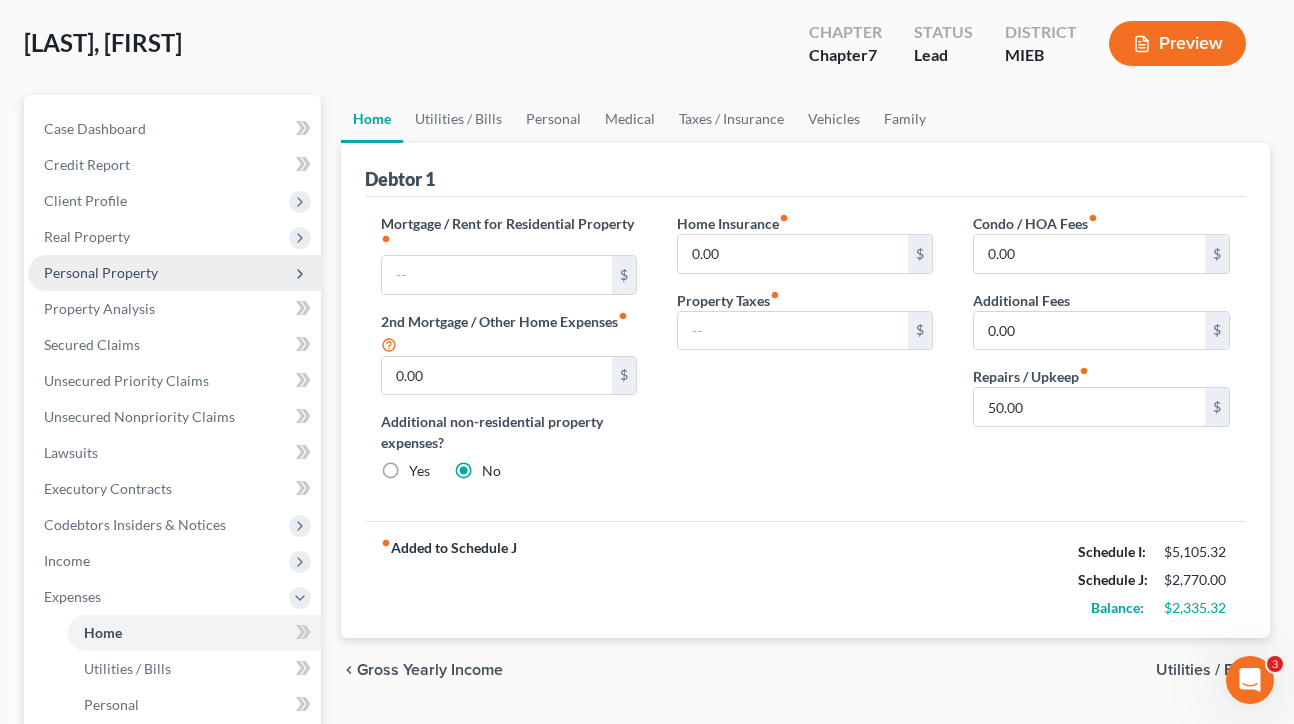 click on "Personal Property" at bounding box center (101, 272) 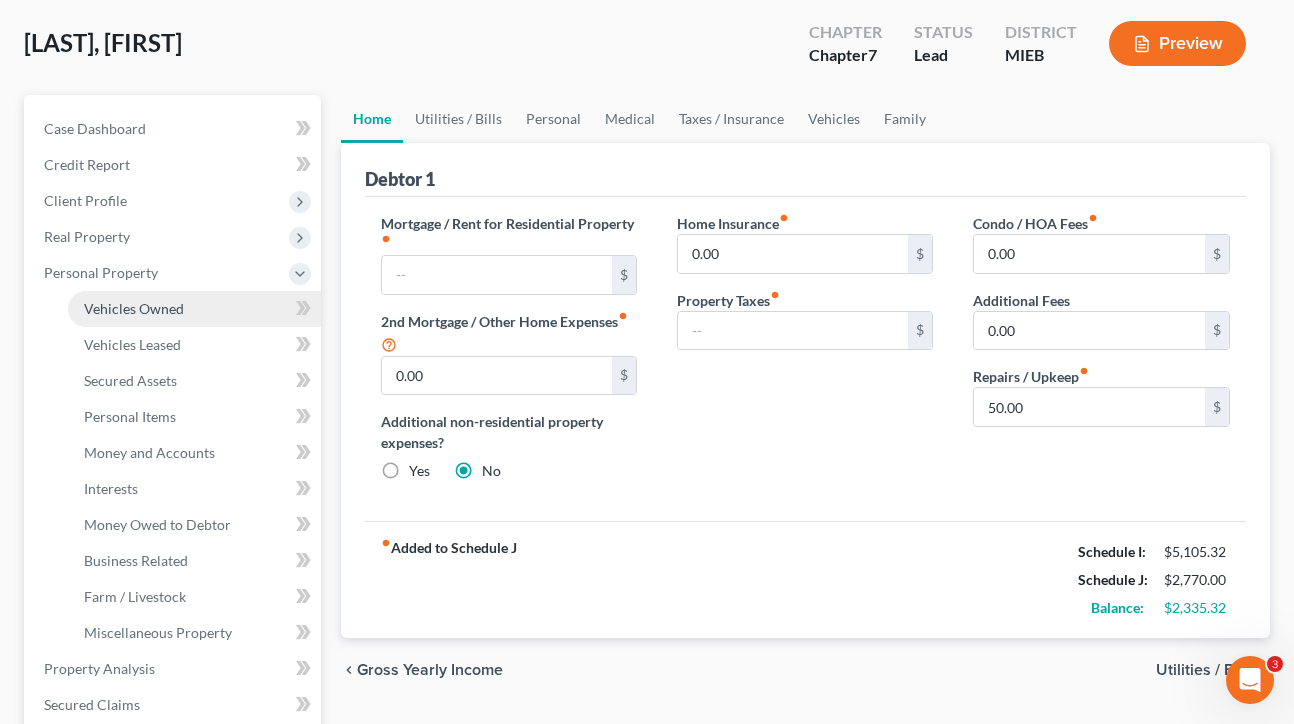 click on "Vehicles Owned" at bounding box center (194, 309) 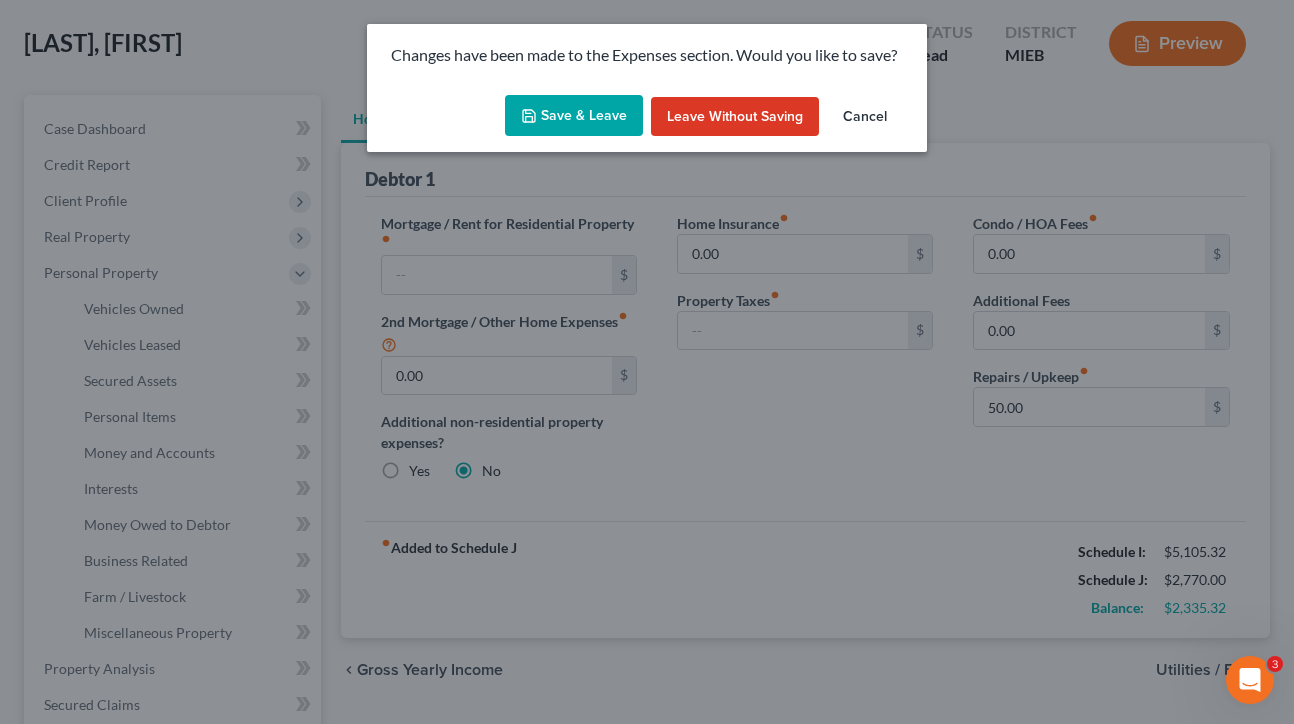 click on "Leave without Saving" at bounding box center (735, 117) 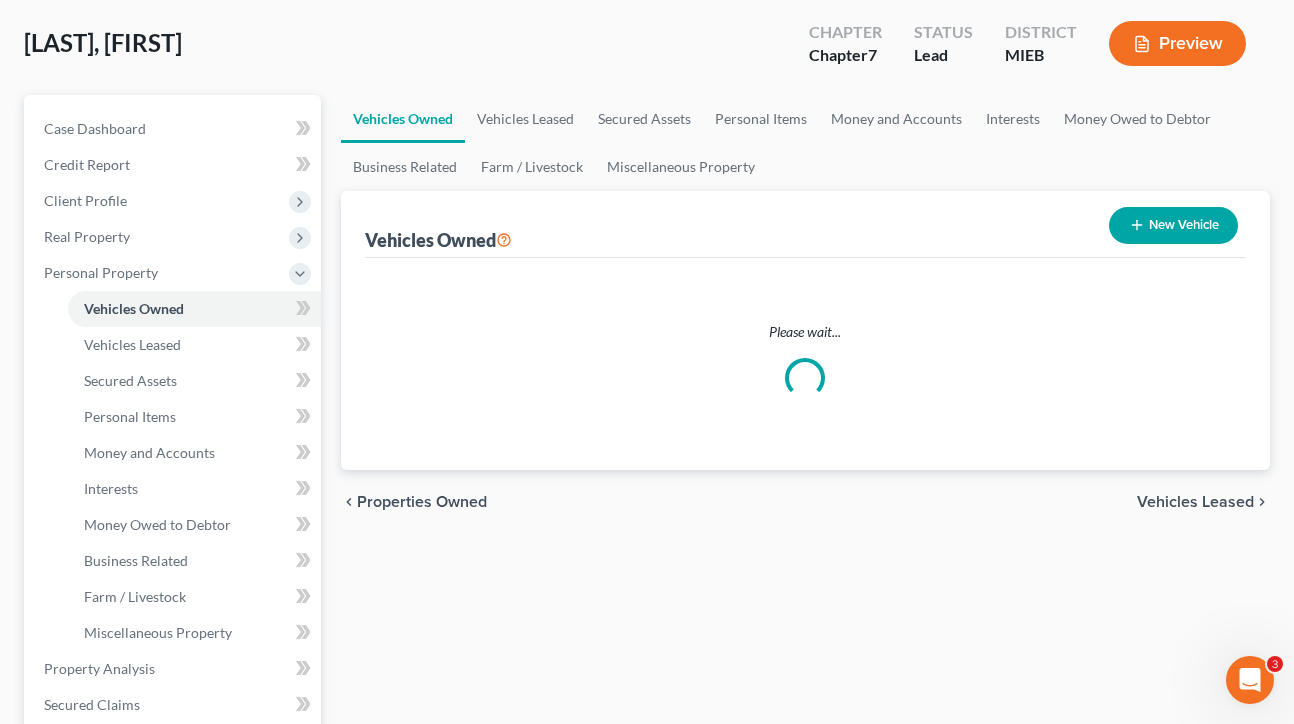 scroll, scrollTop: 0, scrollLeft: 0, axis: both 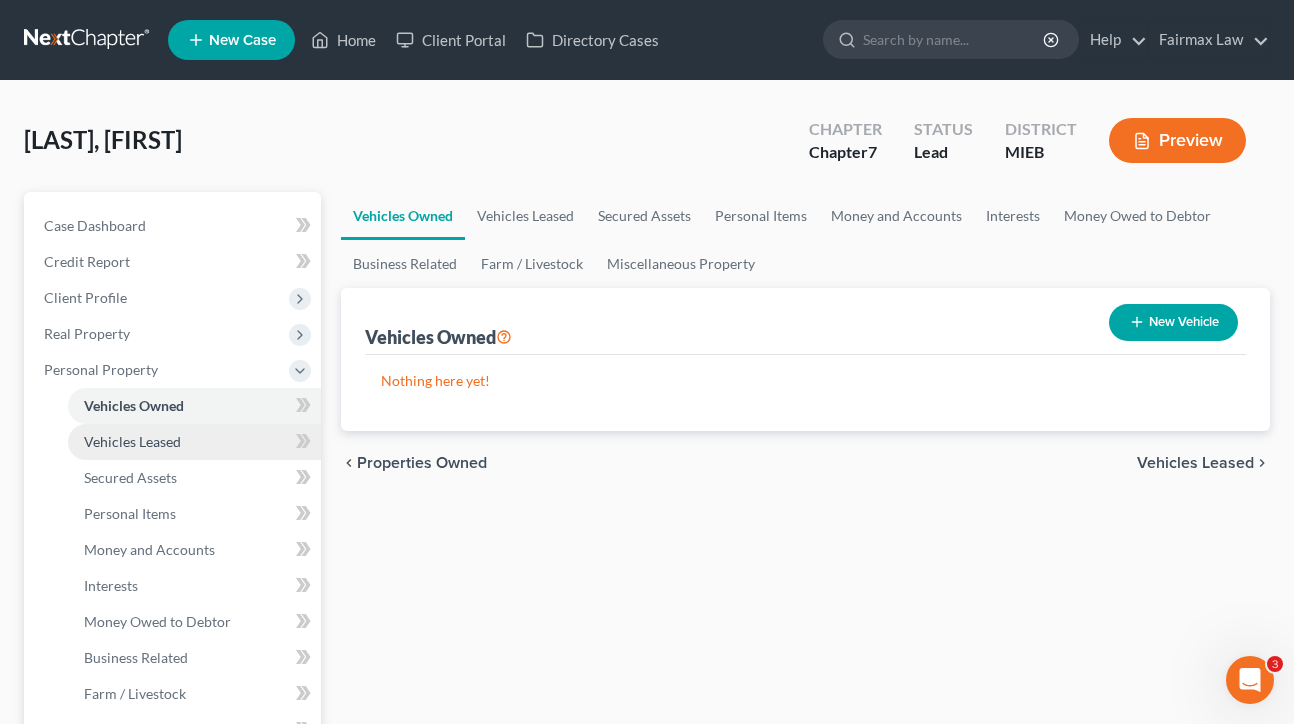 click on "Vehicles Leased" at bounding box center (132, 441) 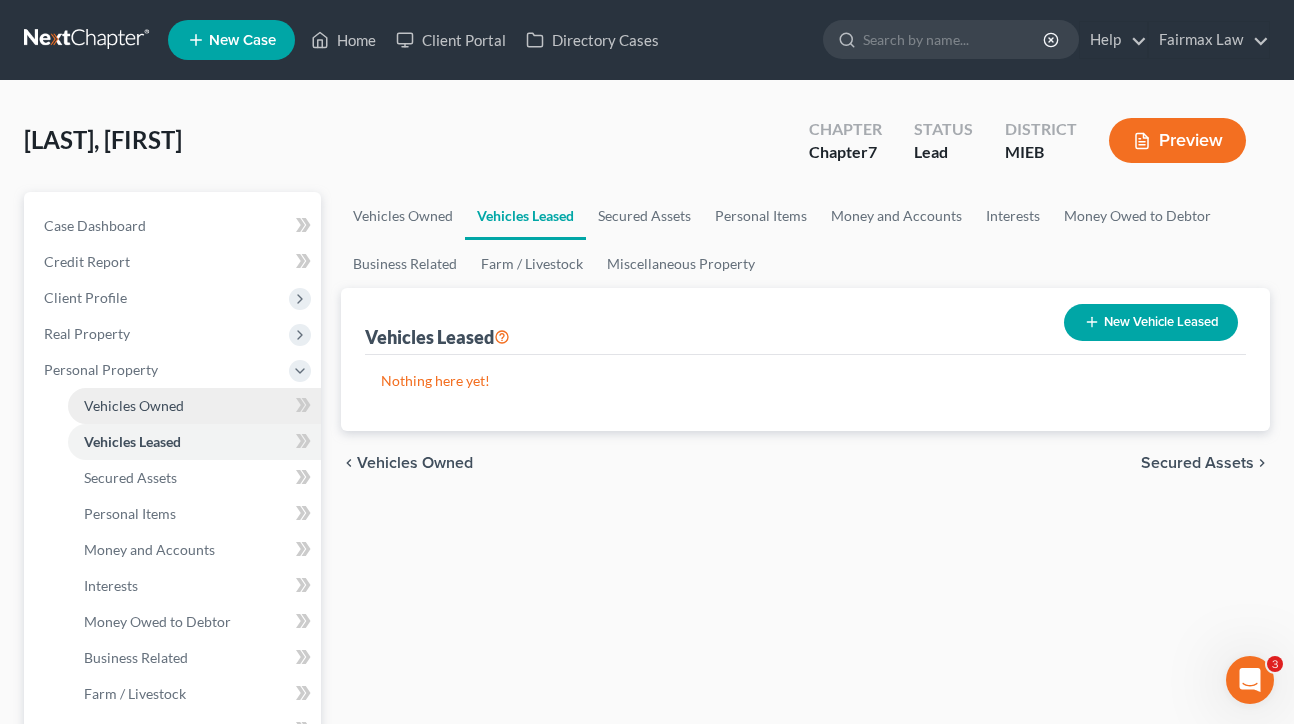 click on "Vehicles Owned" at bounding box center (134, 405) 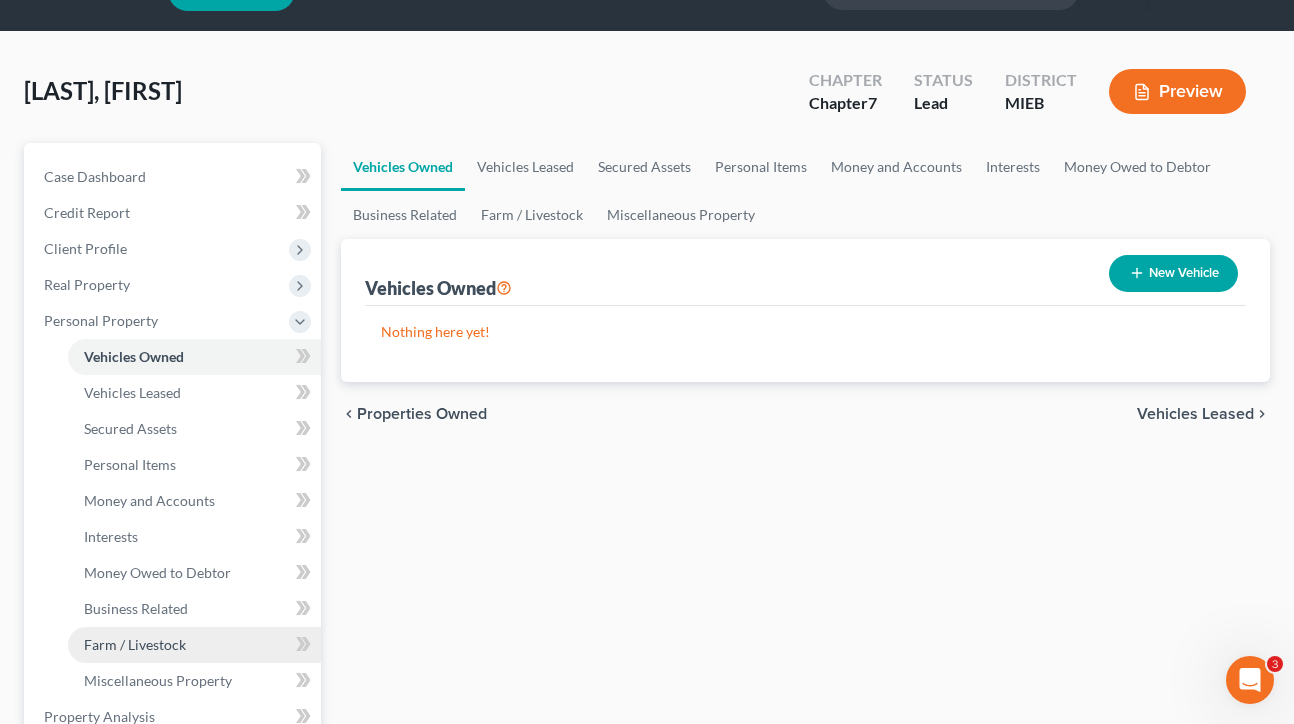 scroll, scrollTop: 45, scrollLeft: 0, axis: vertical 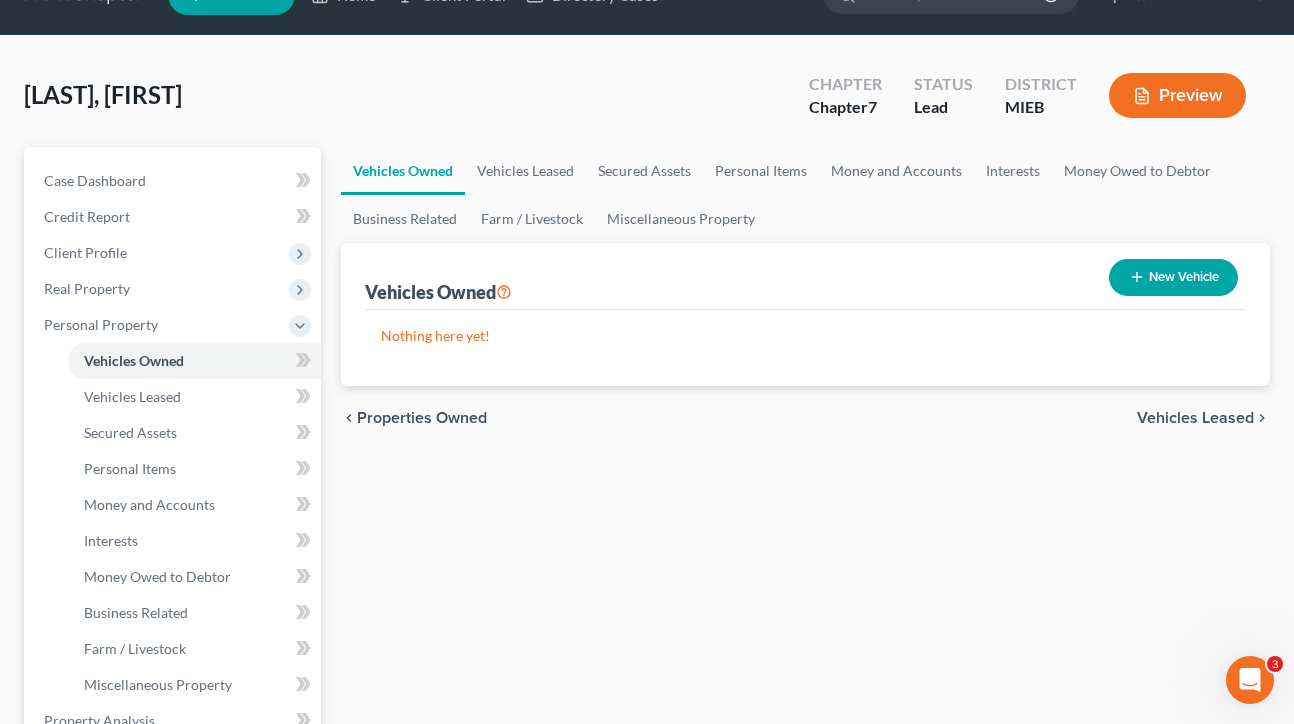 click on "New Vehicle" at bounding box center (1173, 277) 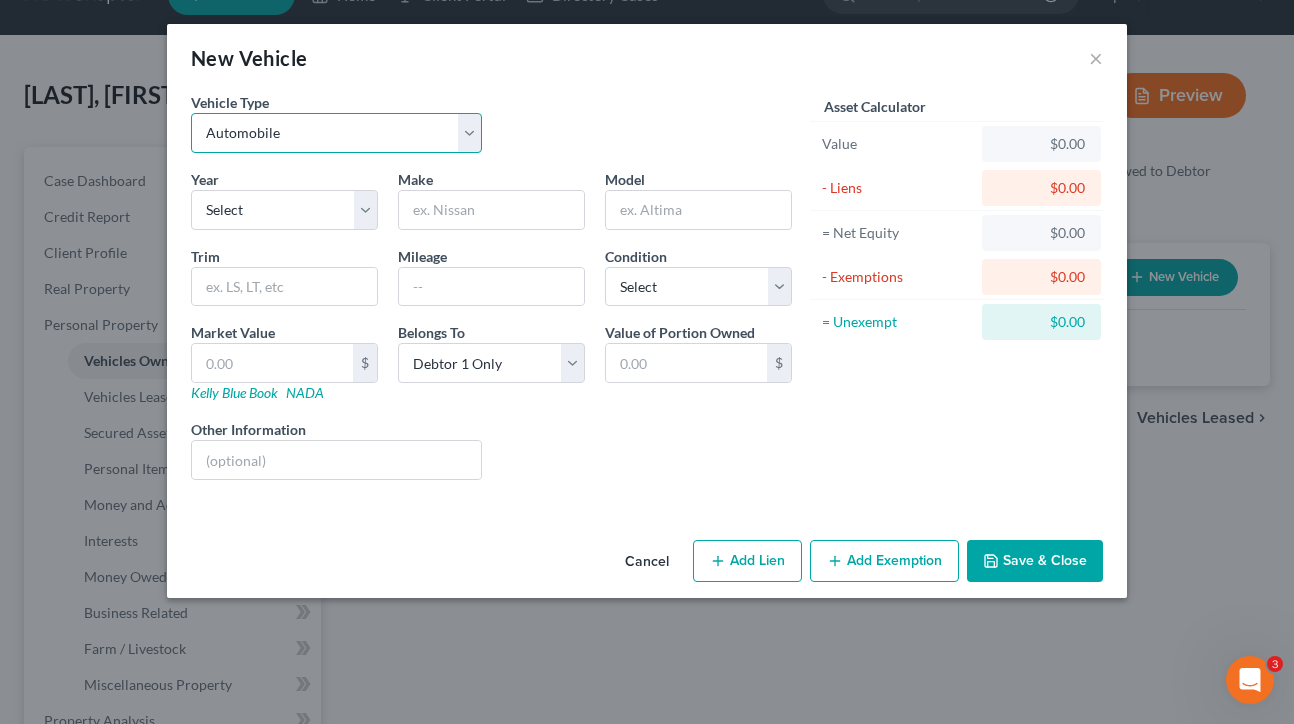 click on "Select Automobile Truck Trailer Watercraft Aircraft Motor Home Atv Other Vehicle" at bounding box center (336, 133) 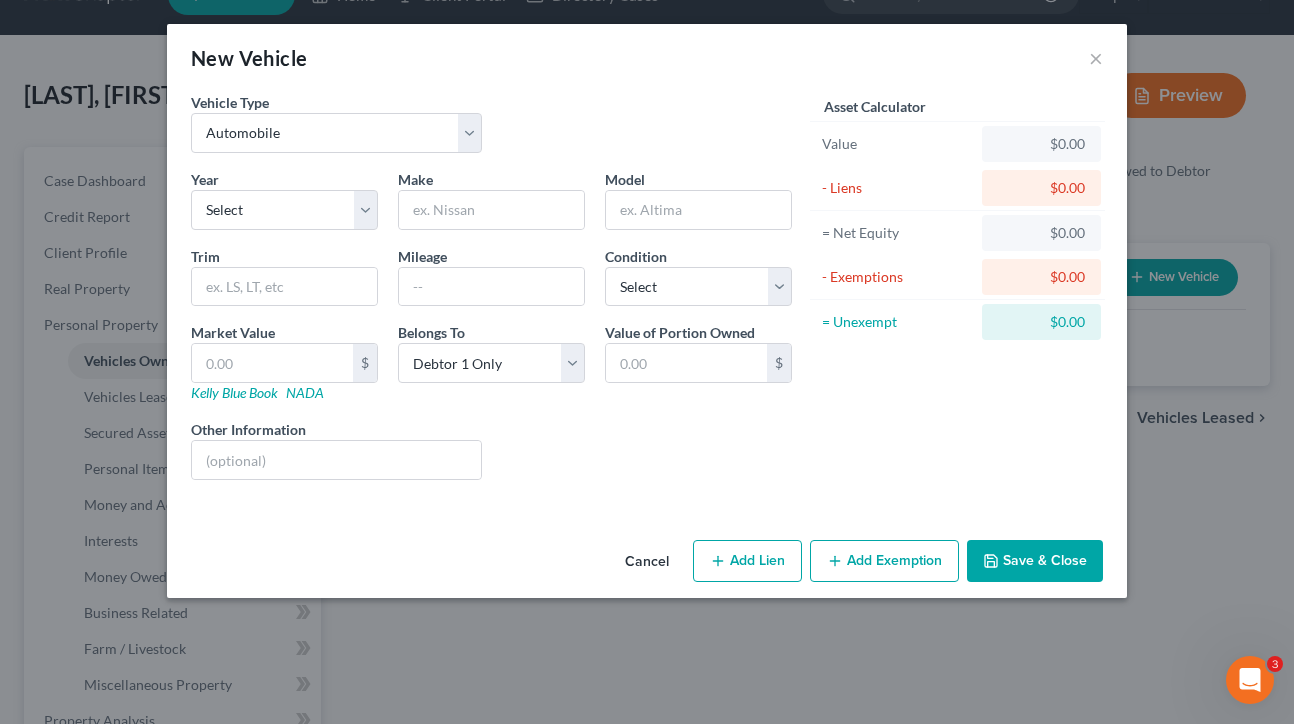 click on "Year Select 2026 2025 2024 2023 2022 2021 2020 2019 2018 2017 2016 2015 2014 2013 2012 2011 2010 2009 2008 2007 2006 2005 2004 2003 2002 2001 2000 1999 1998 1997 1996 1995 1994 1993 1992 1991 1990 1989 1988 1987 1986 1985 1984 1983 1982 1981 1980 1979 1978 1977 1976 1975 1974 1973 1972 1971 1970 1969 1968 1967 1966 1965 1964 1963 1962 1961 1960 1959 1958 1957 1956 1955 1954 1953 1952 1951 1950 1949 1948 1947 1946 1945 1944 1943 1942 1941 1940 1939 1938 1937 1936 1935 1934 1933 1932 1931 1930 1929 1928 1927 1926 1925 1924 1923 1922 1921 1920 1919 1918 1917 1916 1915 1914 1913 1912 1911 1910 1909 1908 1907 1906 1905 1904 1903 1902 1901
Make
*
Model Trim Mileage Condition Select Excellent Very Good Good Fair Poor Market Value $ Kelly Blue Book NADA
Belongs To
*
Select Debtor 1 Only Debtor 2 Only Debtor 1 And Debtor 2 Only At Least One Of The Debtors And Another Community Property Value of Portion Owned $ Other Information
Liens
Select" at bounding box center [491, 332] 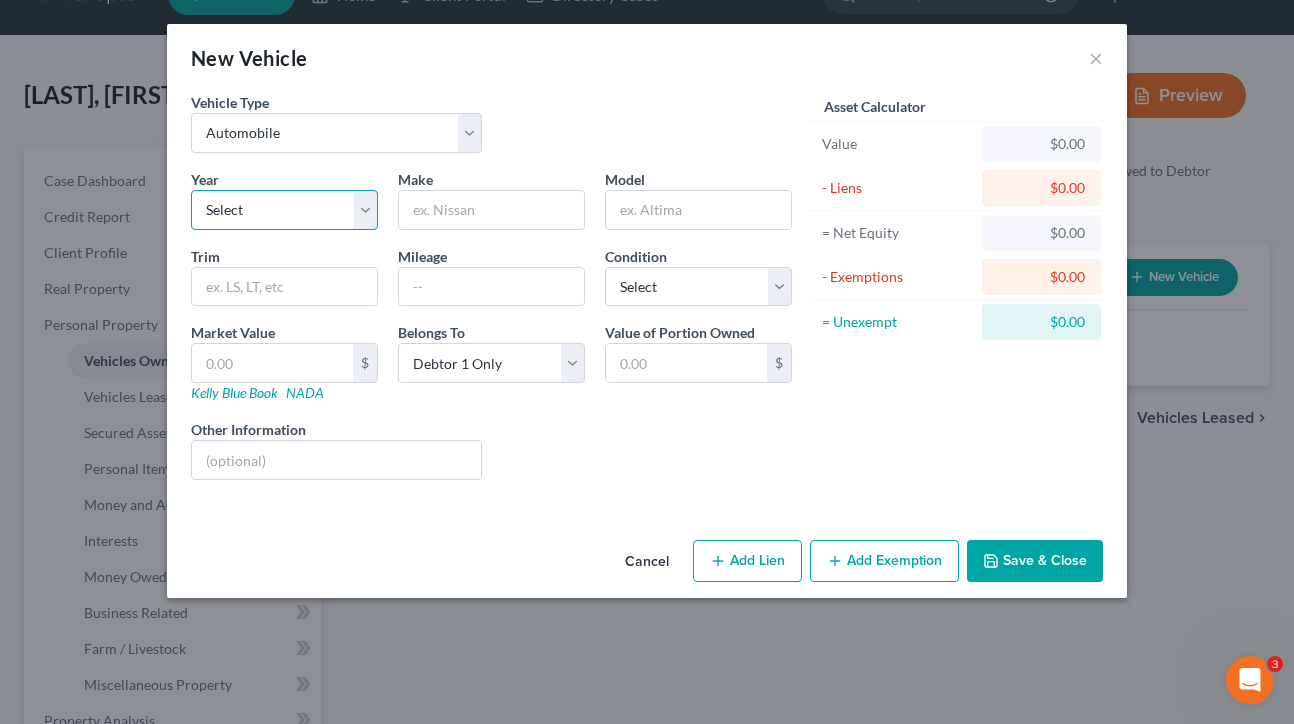 select on "17" 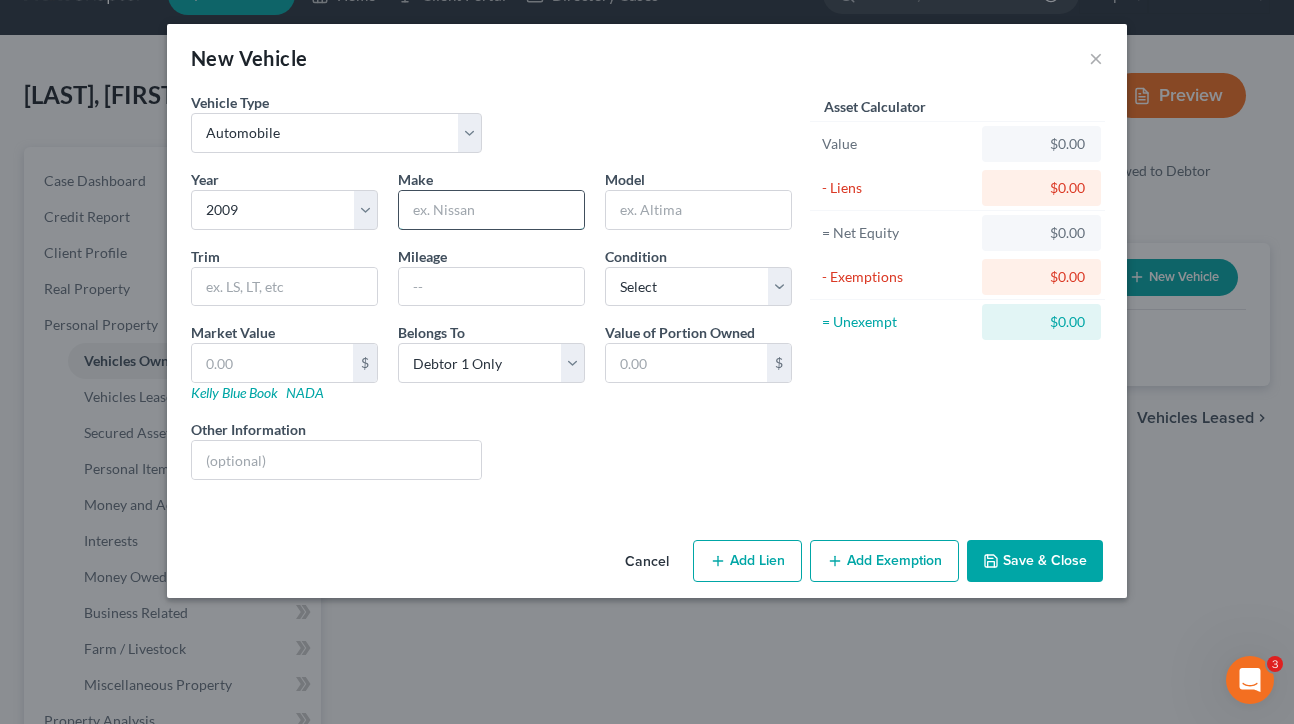 click at bounding box center (491, 210) 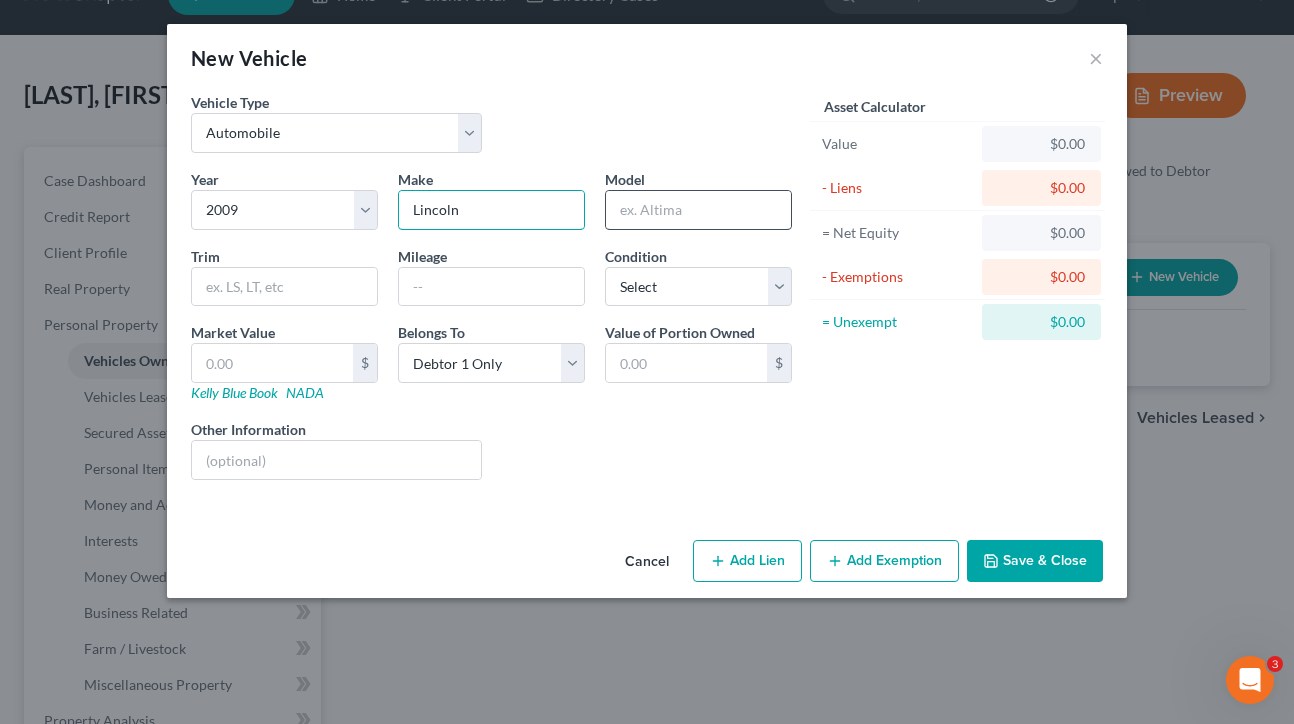 type on "Lincoln" 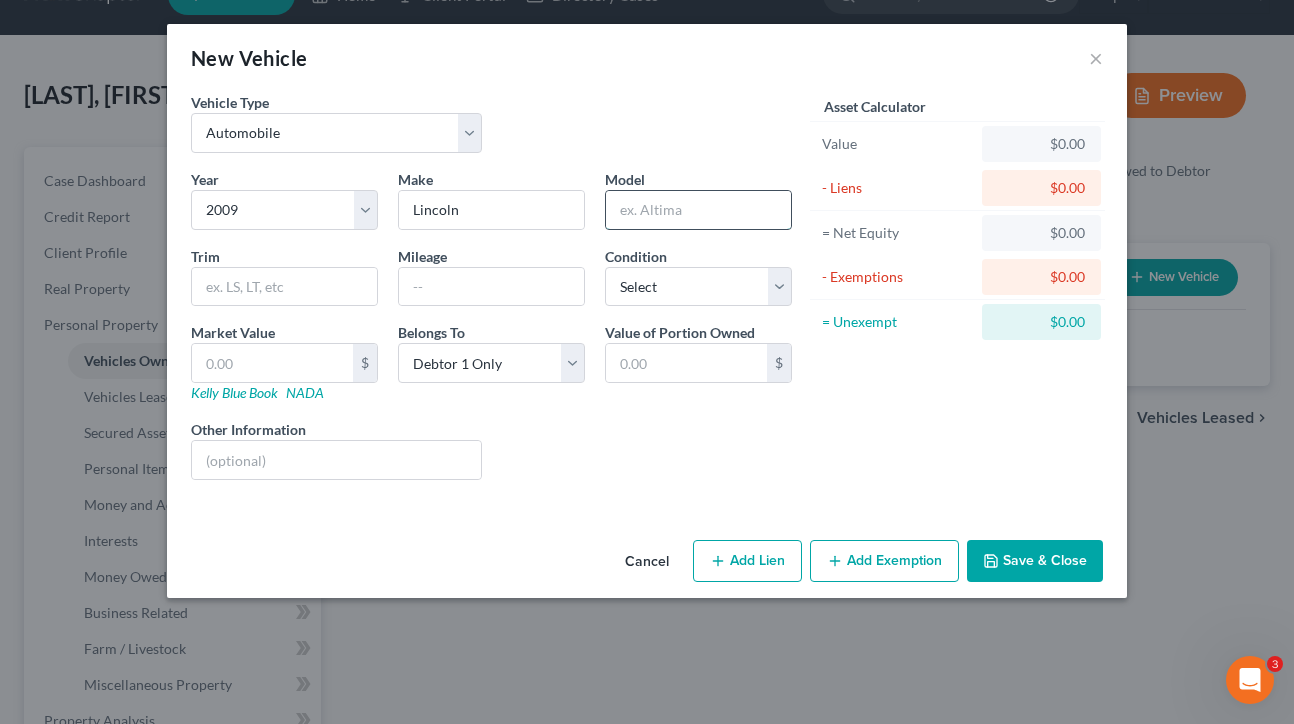 click at bounding box center (698, 210) 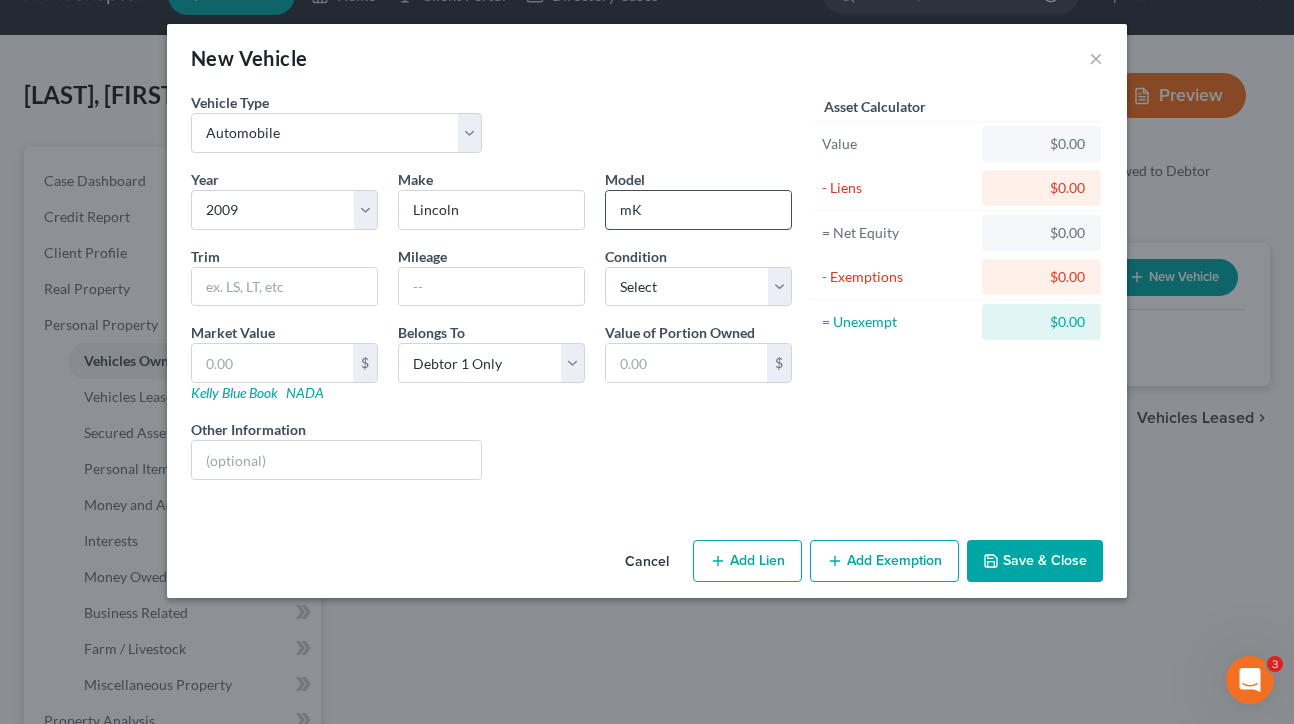 type on "m" 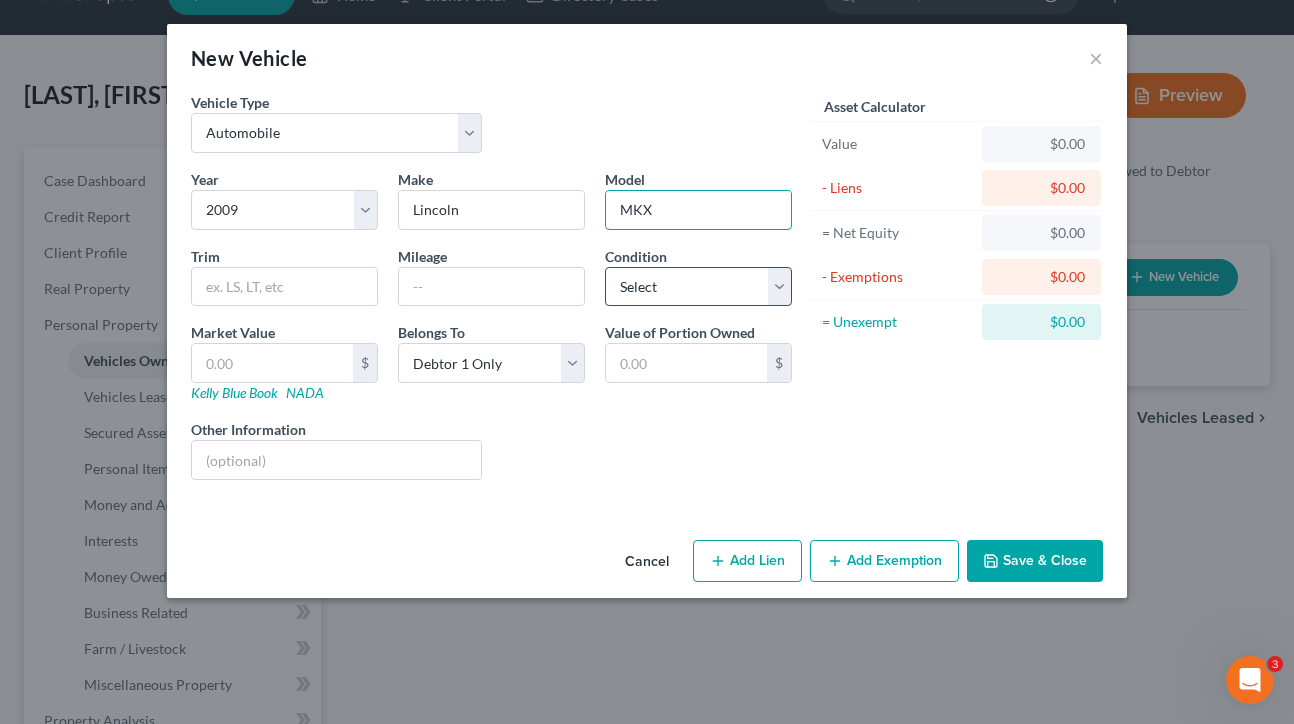 type on "MKX" 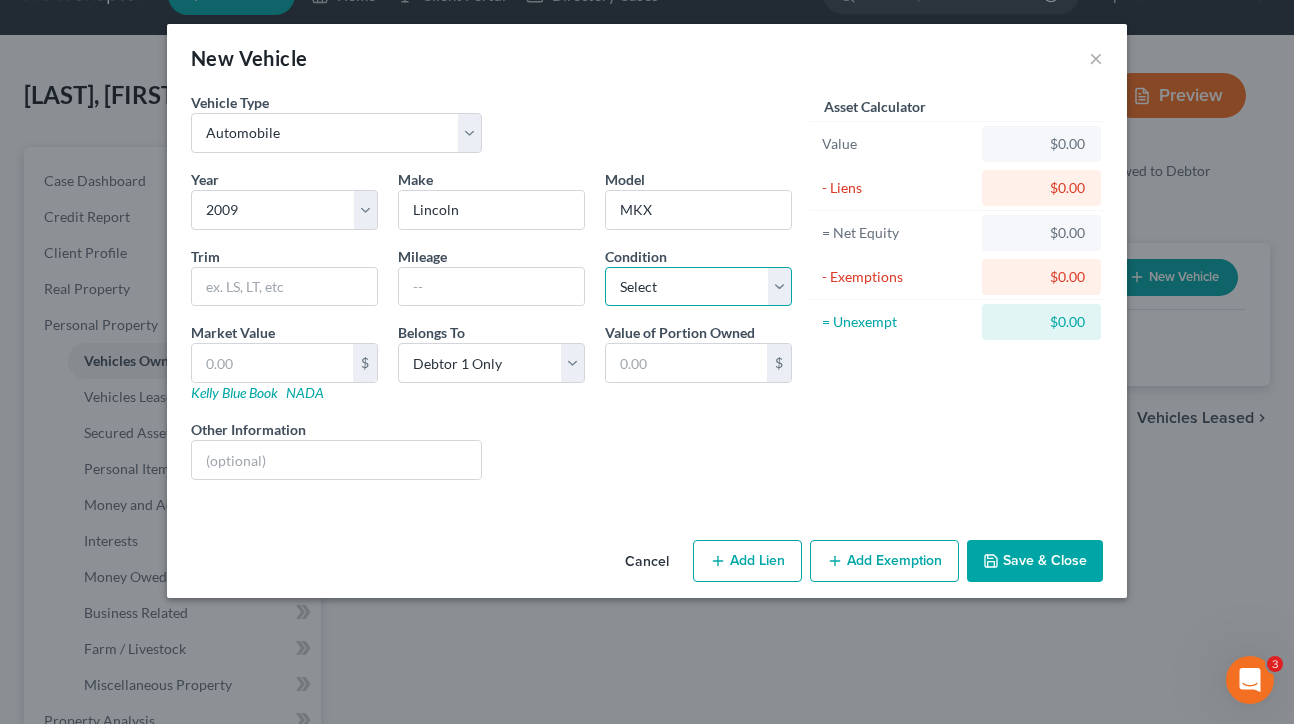 select on "3" 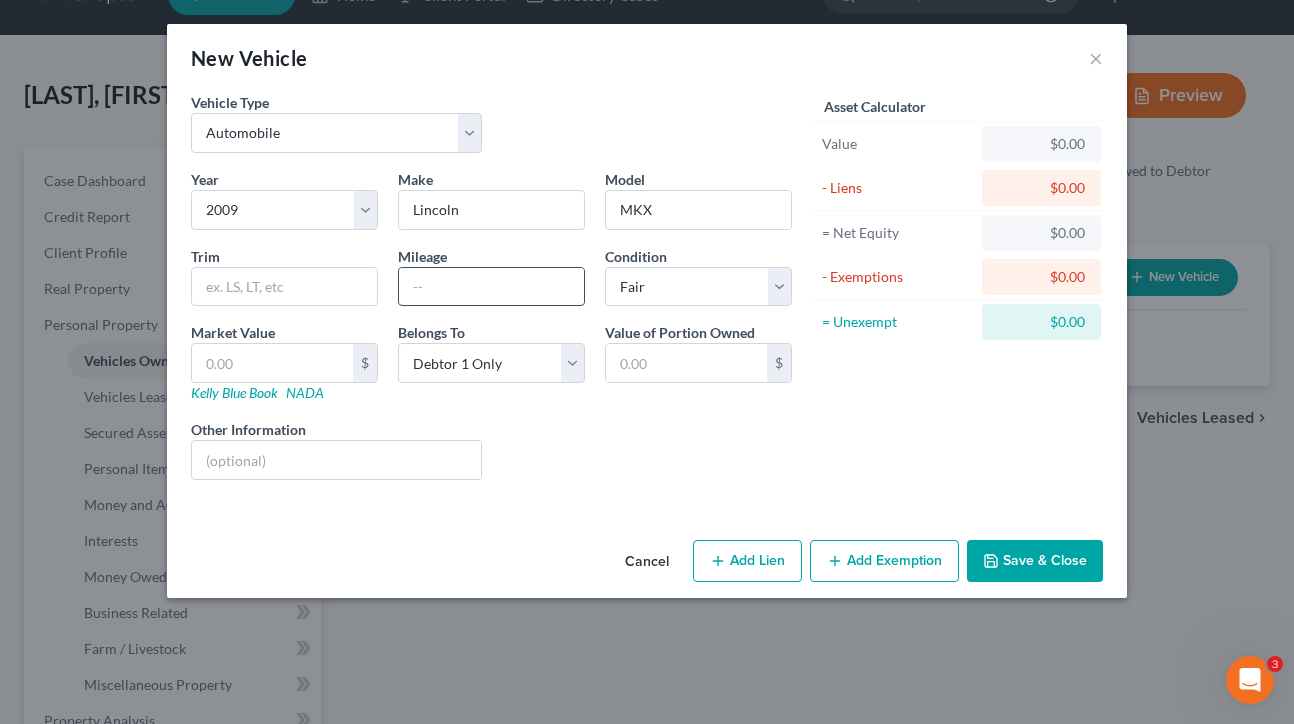 click at bounding box center [491, 287] 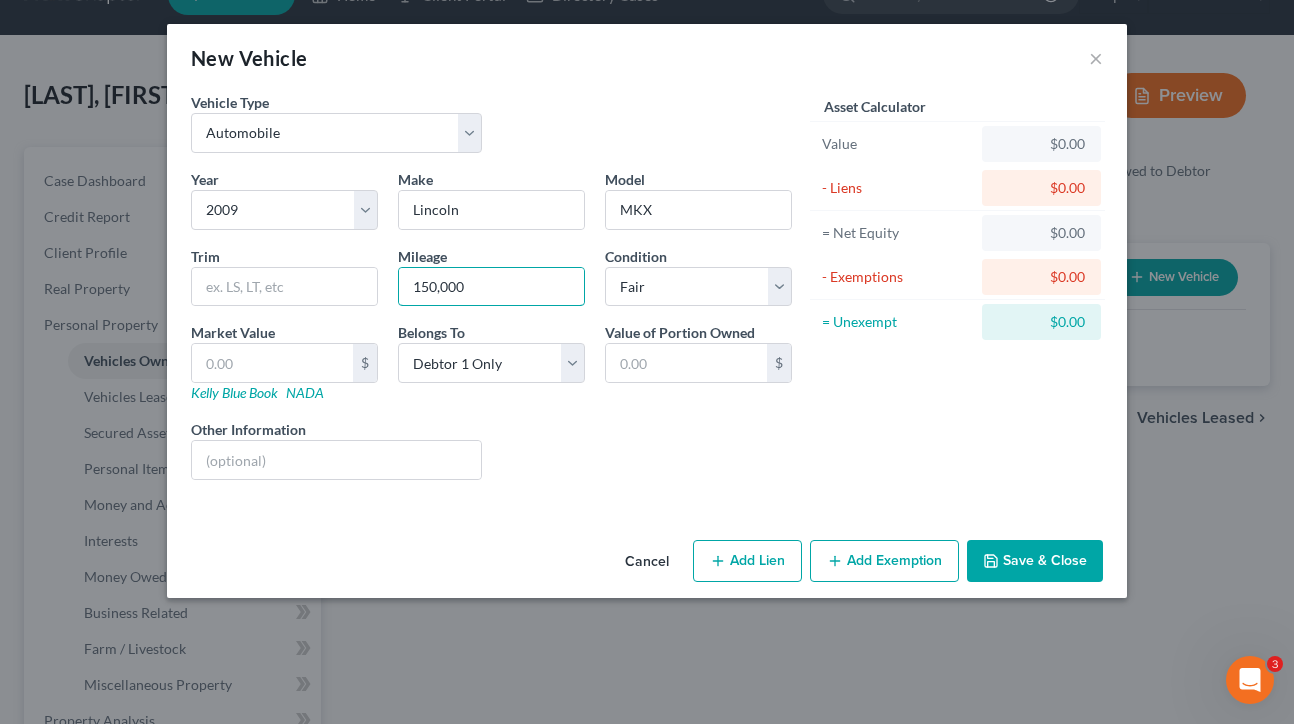 type on "150,000" 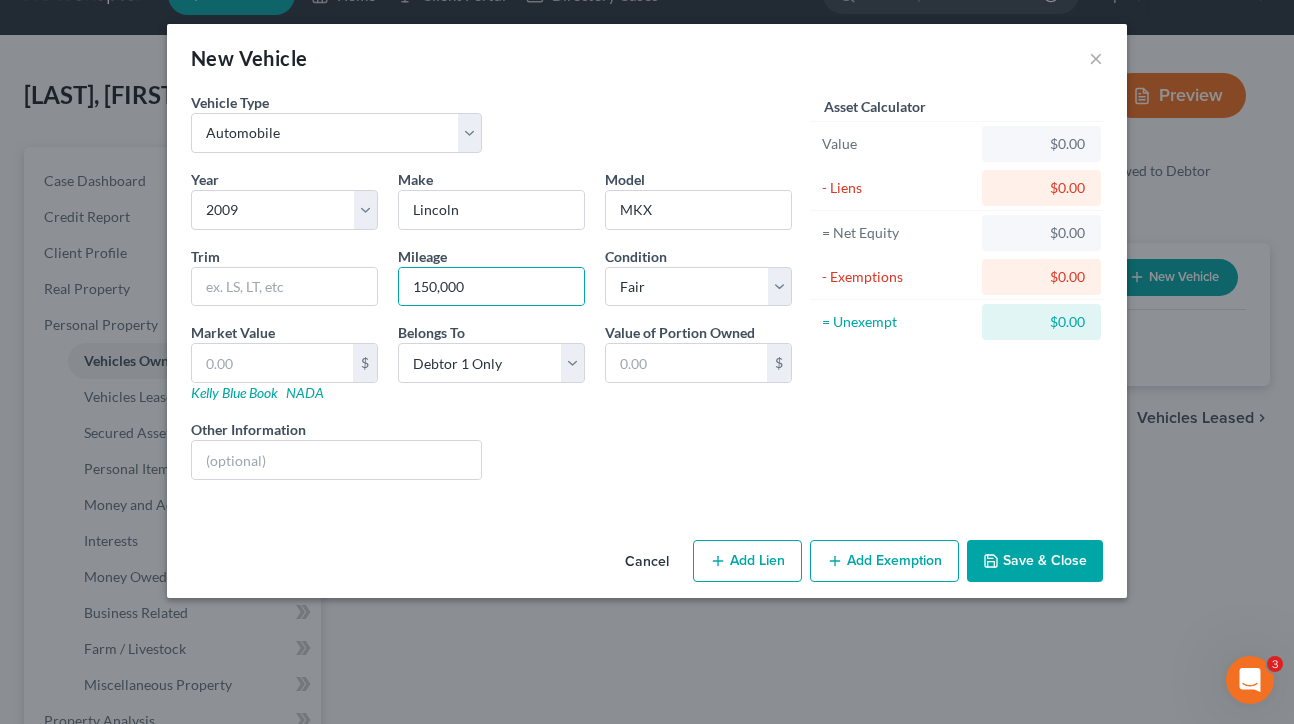 click on "Liens
Select" at bounding box center [647, 449] 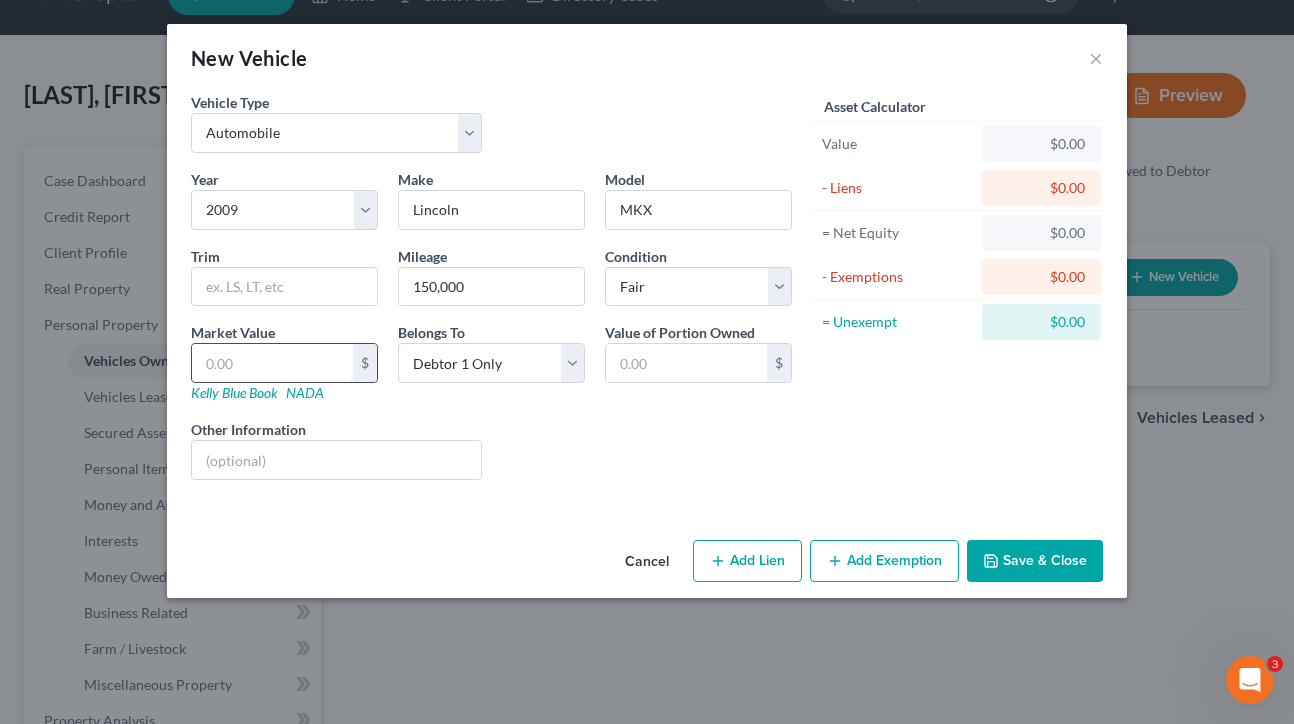 click at bounding box center (272, 363) 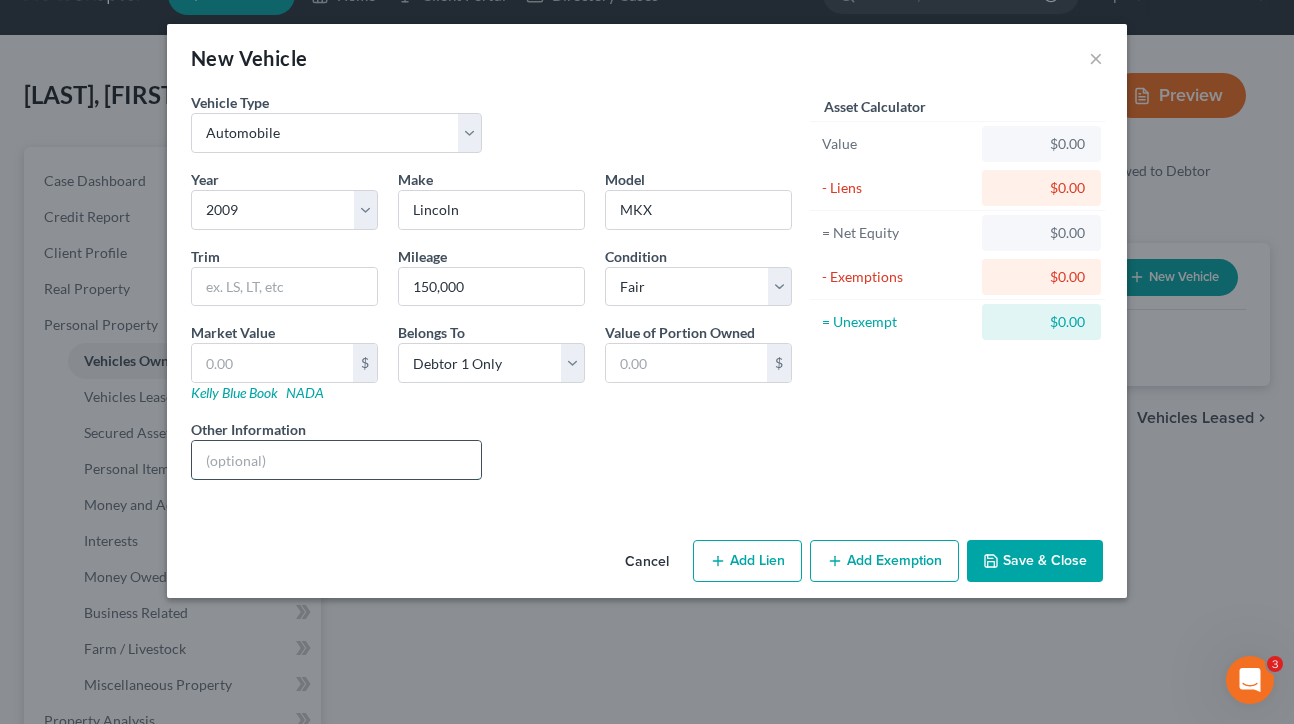 click at bounding box center [336, 460] 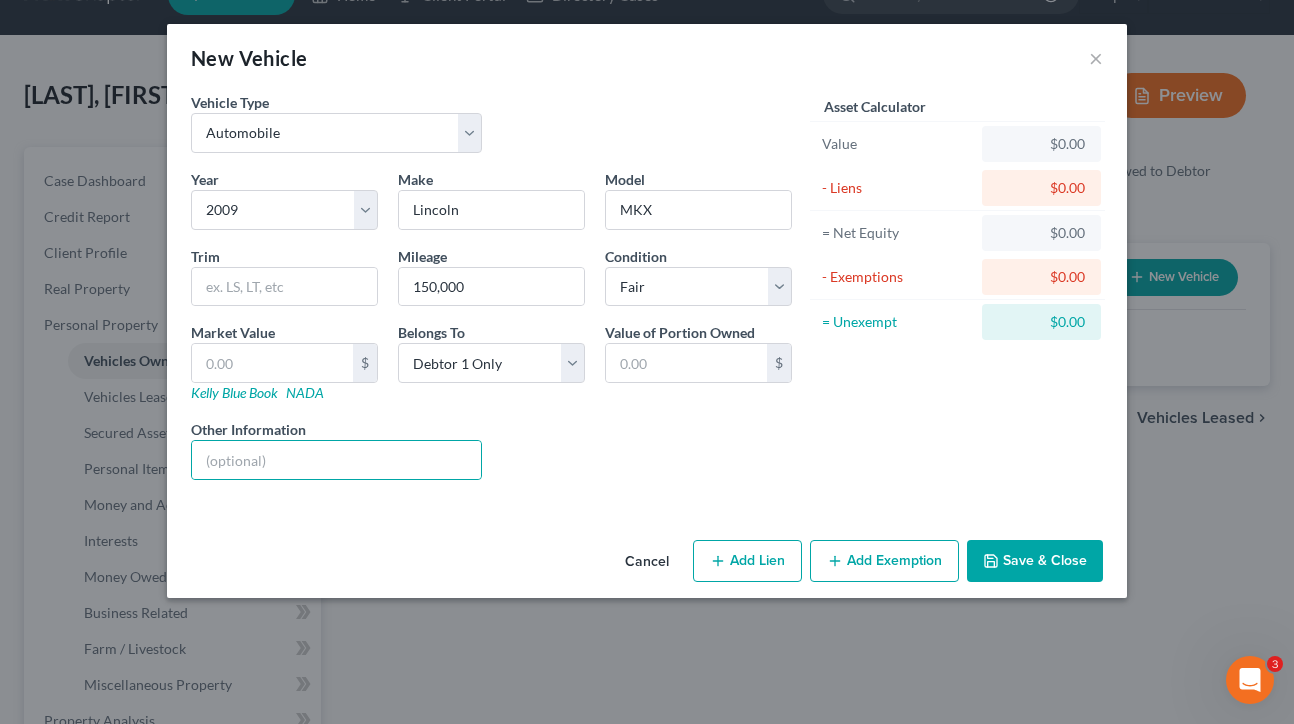 click on "New Vehicle ×" at bounding box center (647, 58) 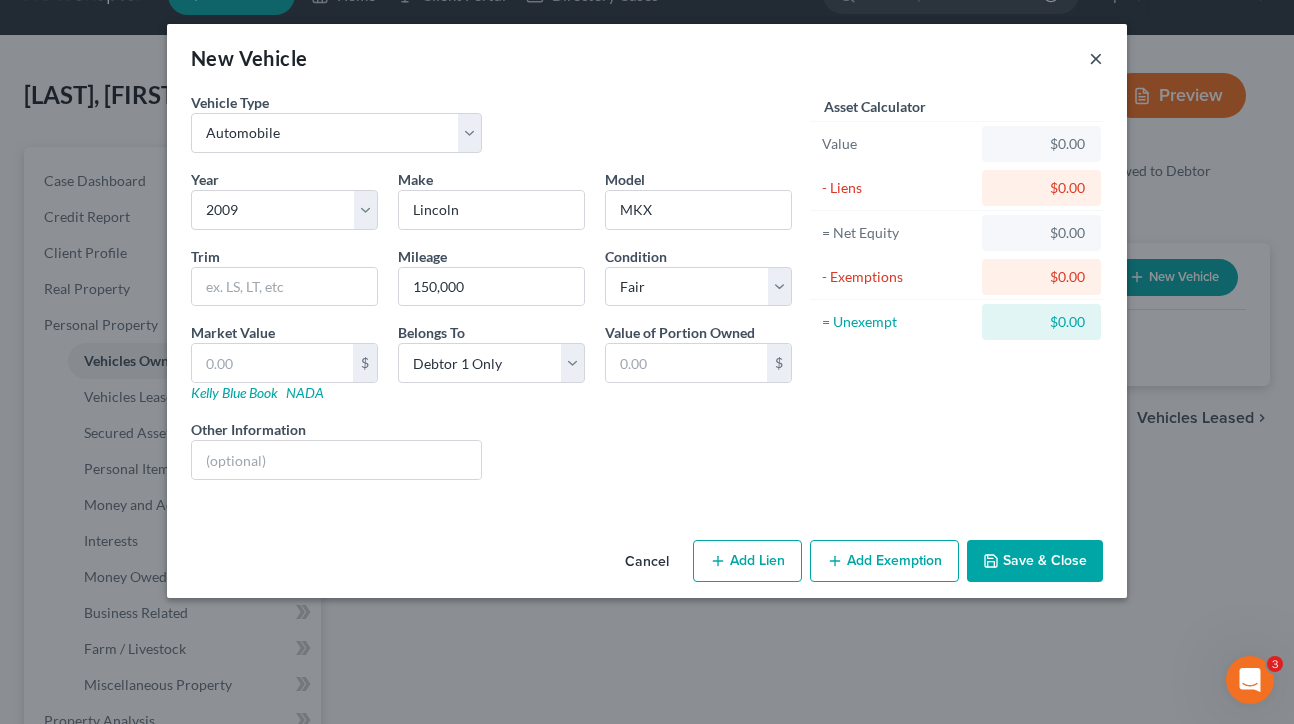 click on "×" at bounding box center (1096, 58) 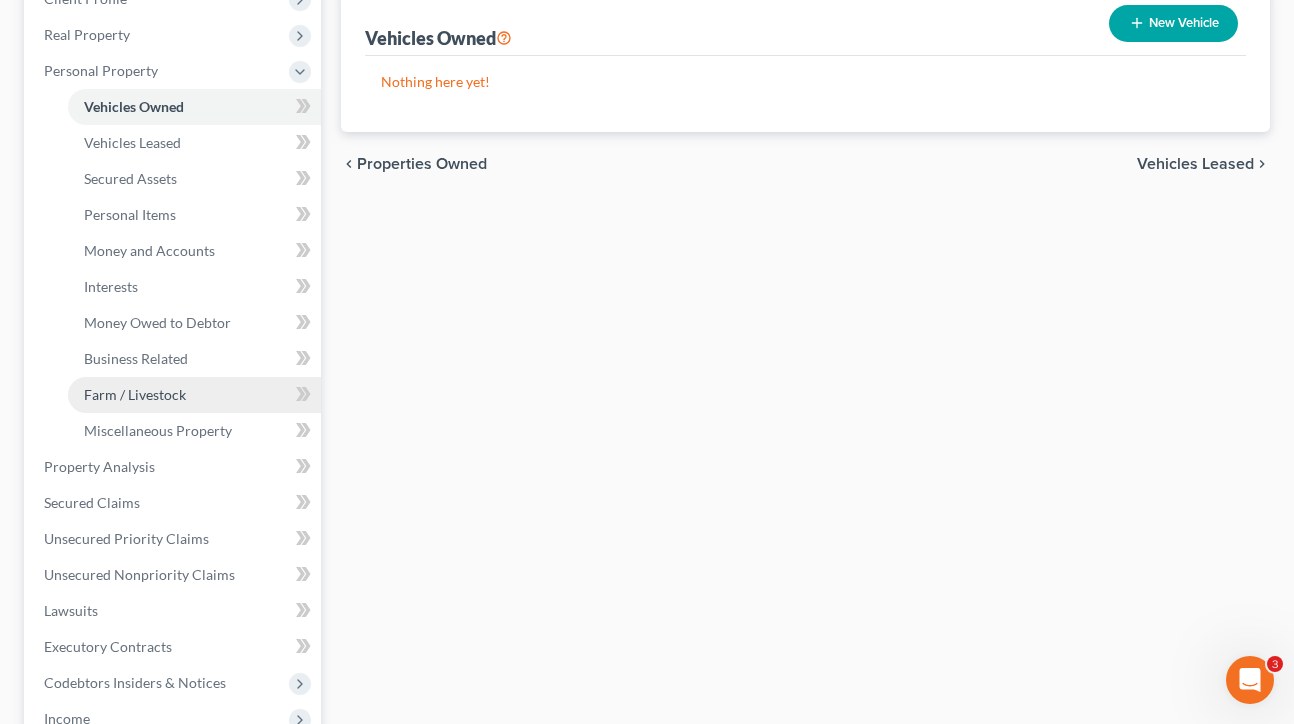 scroll, scrollTop: 299, scrollLeft: 0, axis: vertical 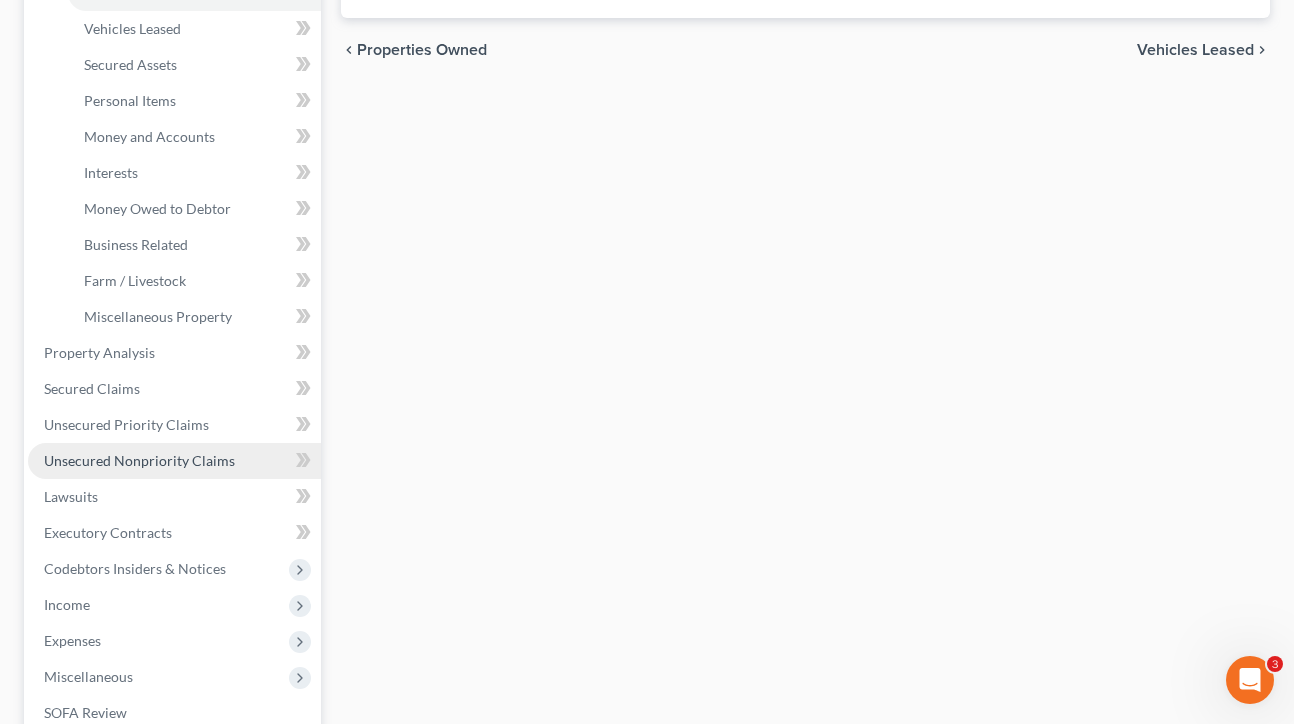 click on "Unsecured Nonpriority Claims" at bounding box center (139, 460) 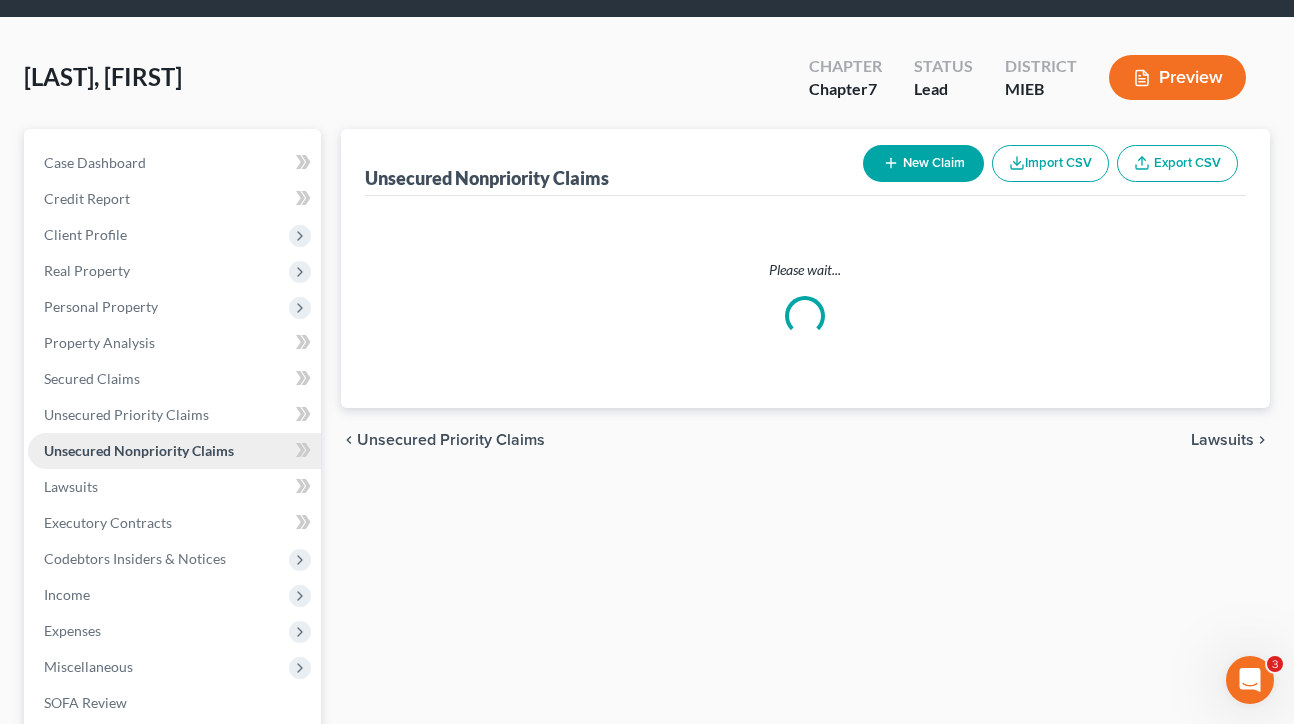 scroll, scrollTop: 0, scrollLeft: 0, axis: both 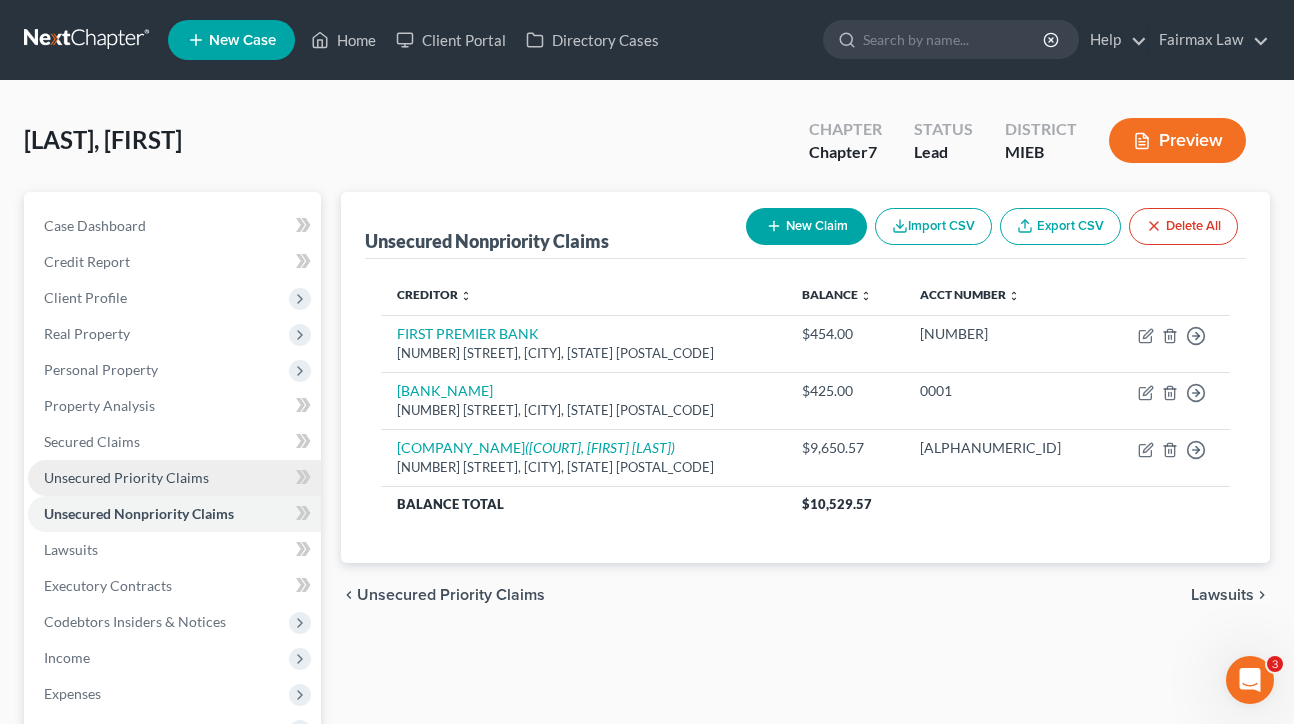 click on "Unsecured Priority Claims" at bounding box center (174, 478) 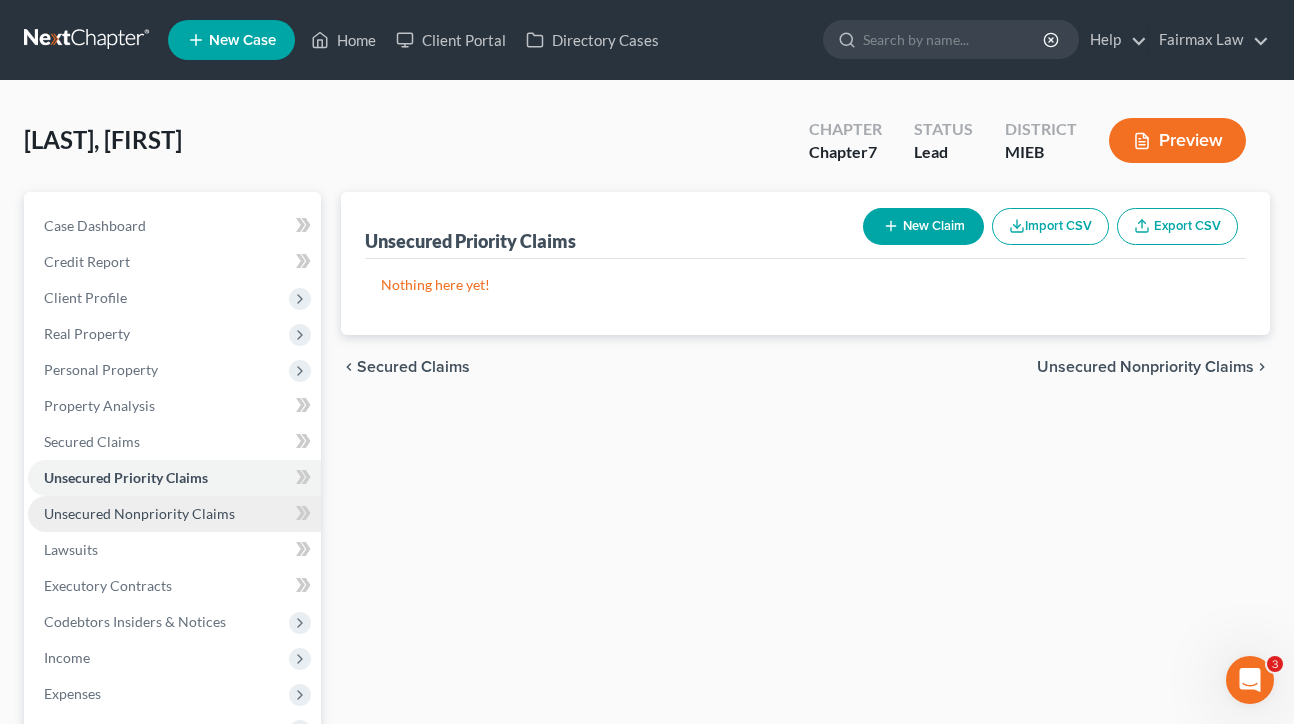 click on "Unsecured Nonpriority Claims" at bounding box center [139, 513] 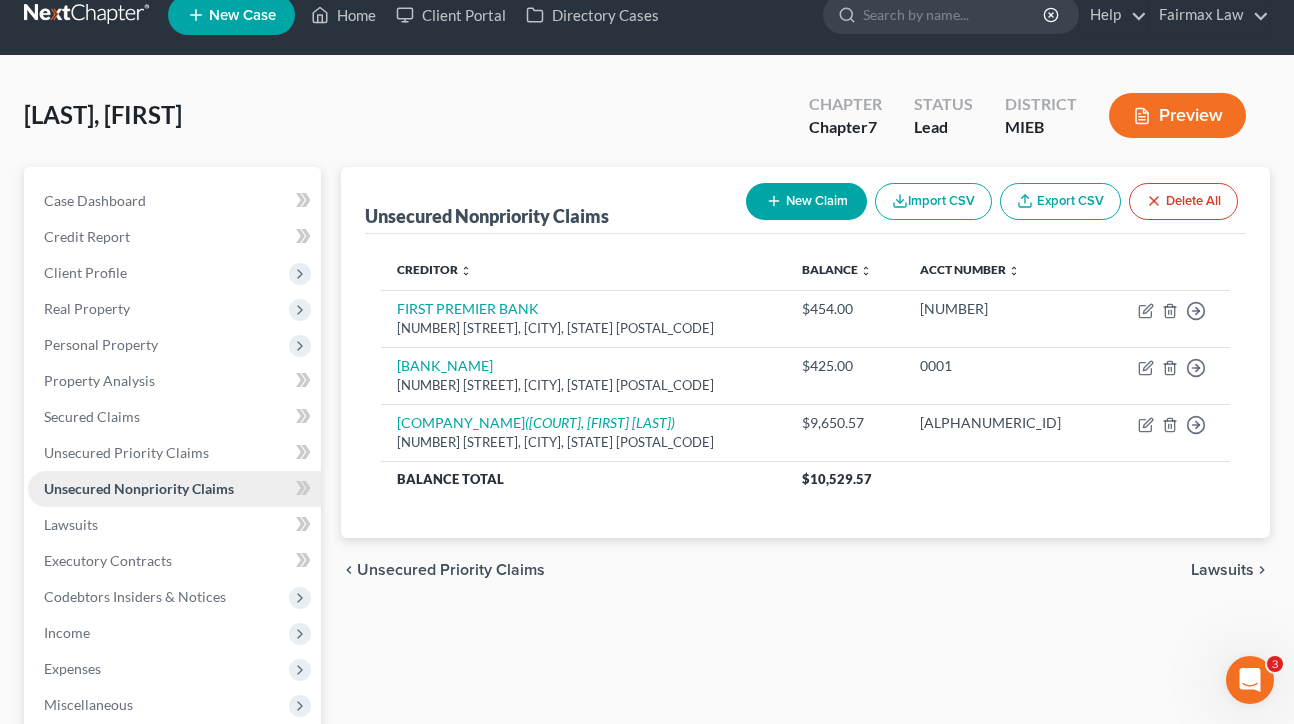 scroll, scrollTop: 28, scrollLeft: 0, axis: vertical 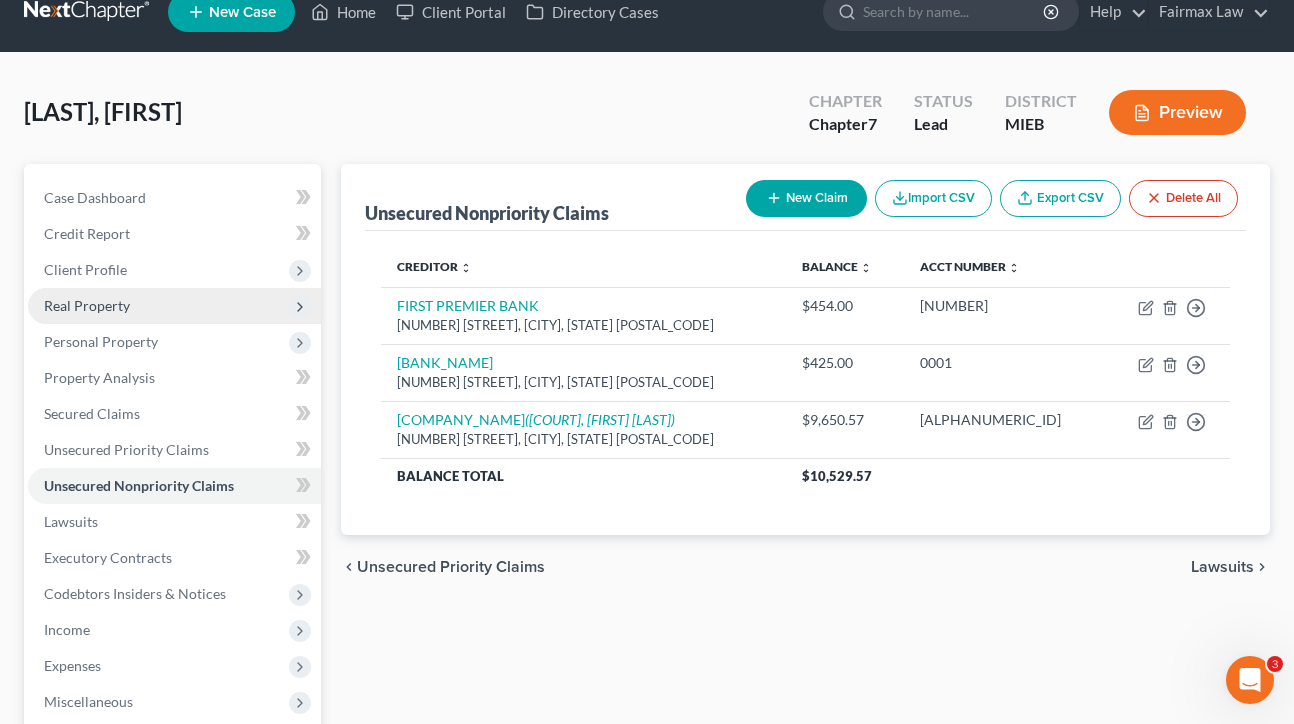 click 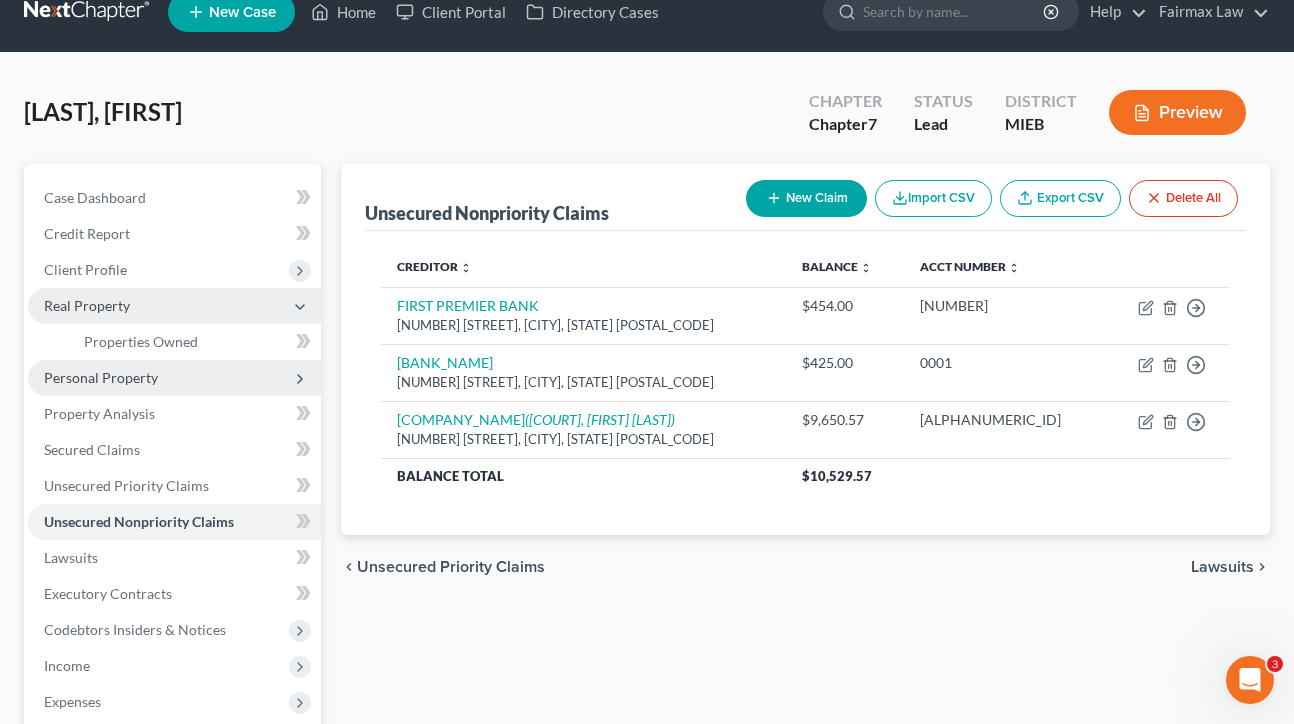 click at bounding box center [300, 379] 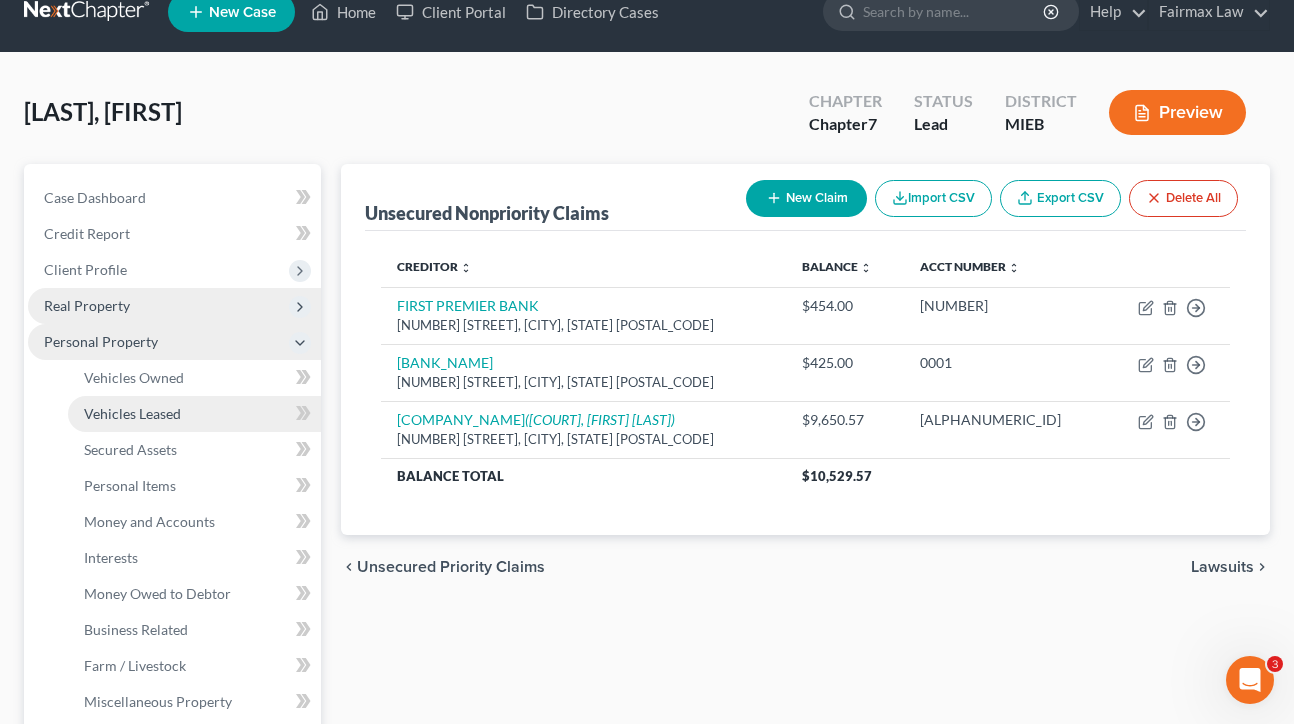 click on "Vehicles Leased" at bounding box center [194, 414] 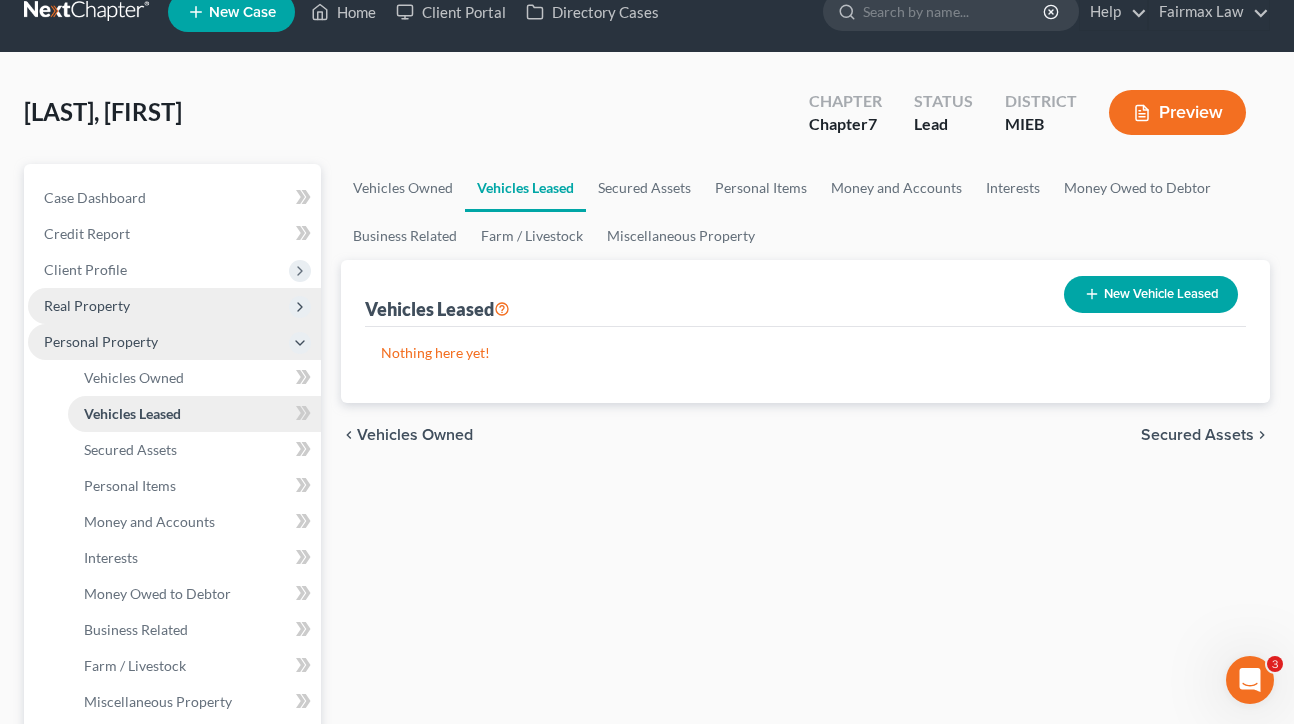 scroll, scrollTop: 0, scrollLeft: 0, axis: both 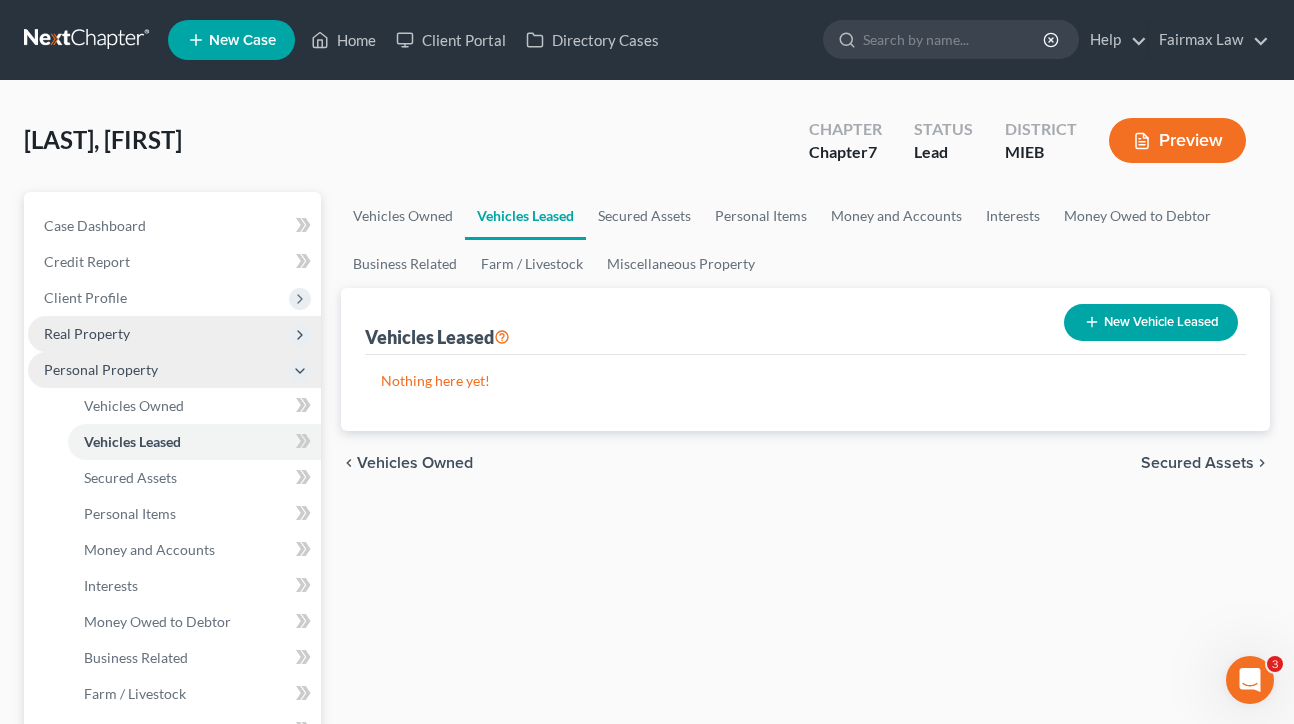 click on "Preview" at bounding box center [1177, 140] 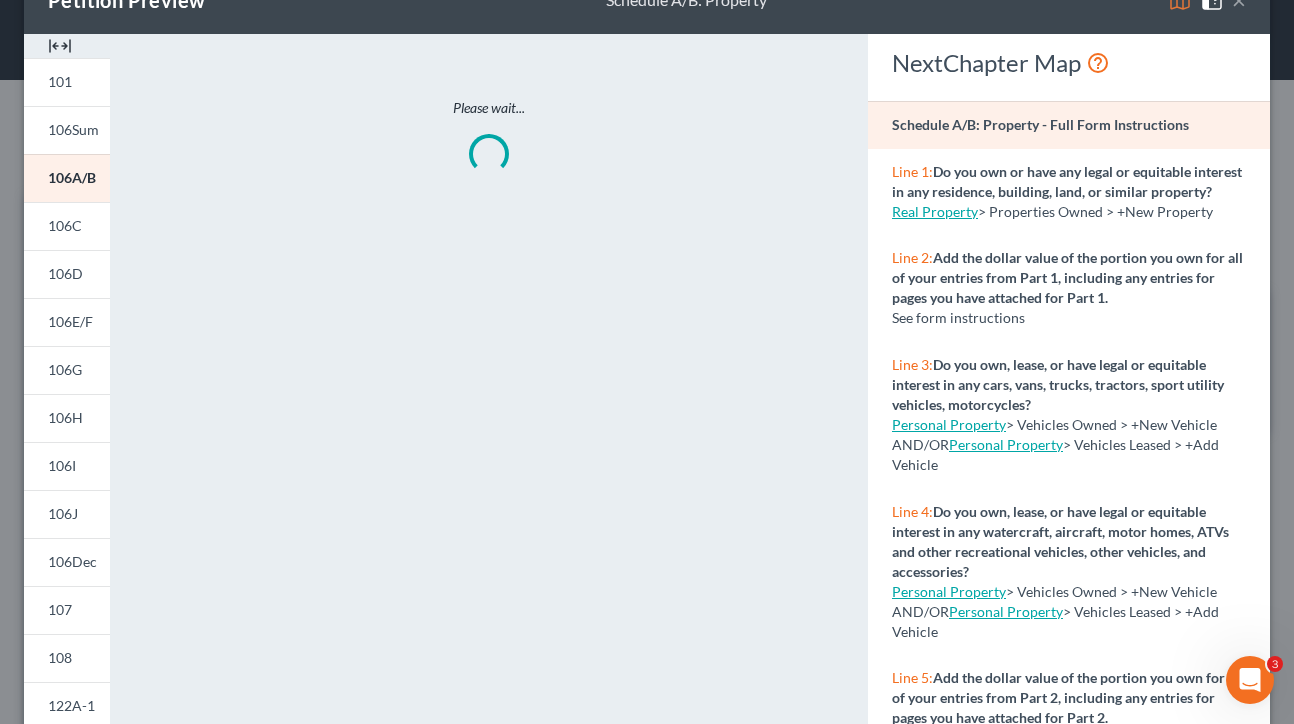 scroll, scrollTop: 57, scrollLeft: 0, axis: vertical 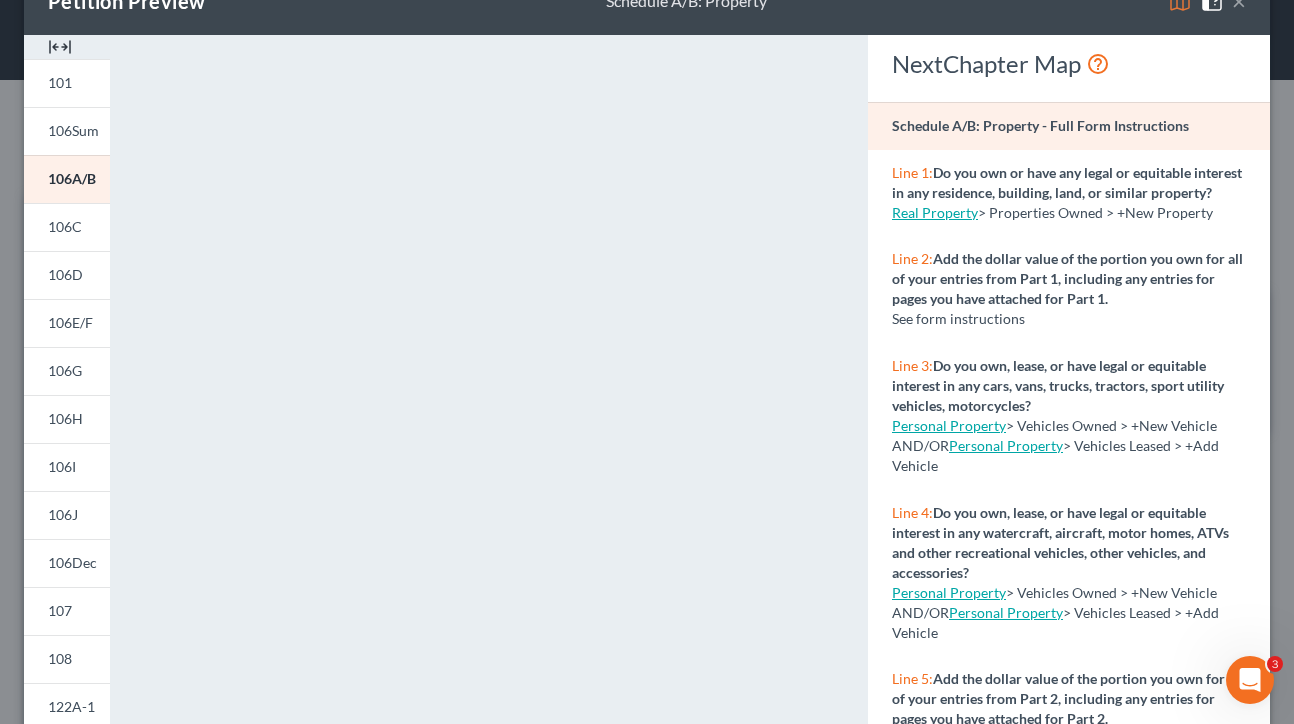 click on "×" at bounding box center [1239, 1] 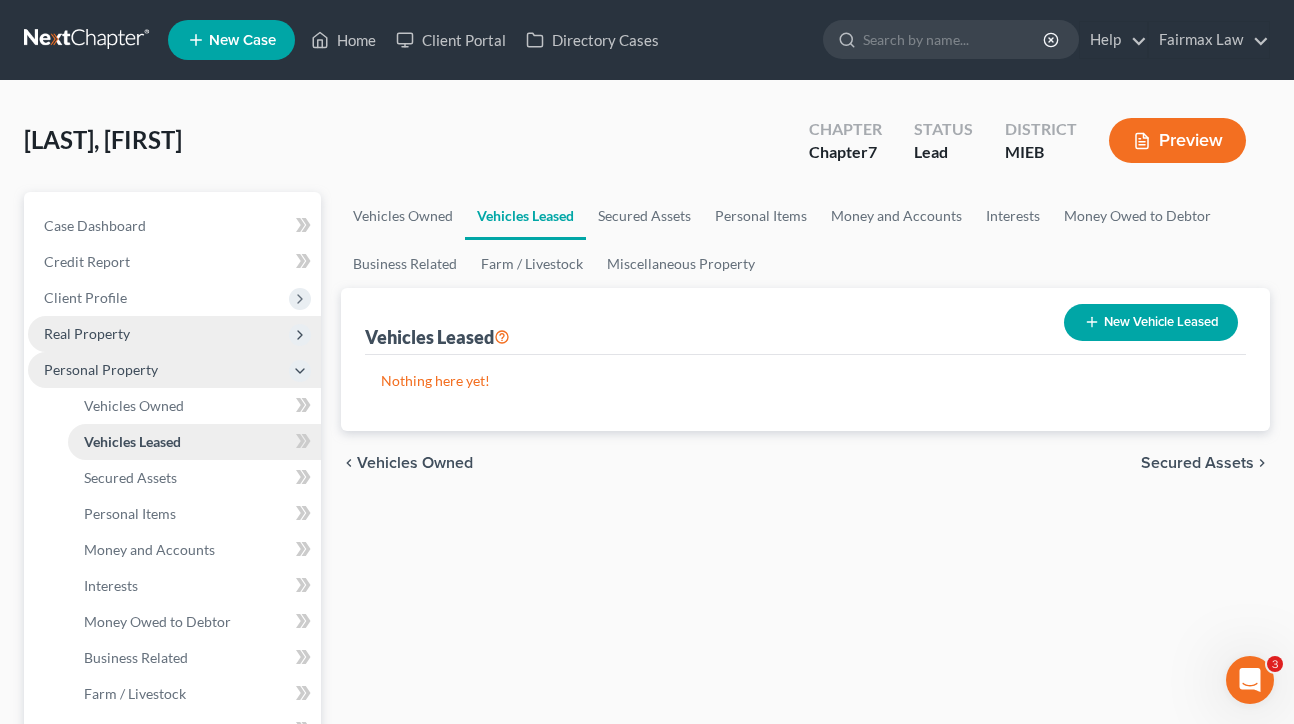 click on "Vehicles Leased" at bounding box center [194, 442] 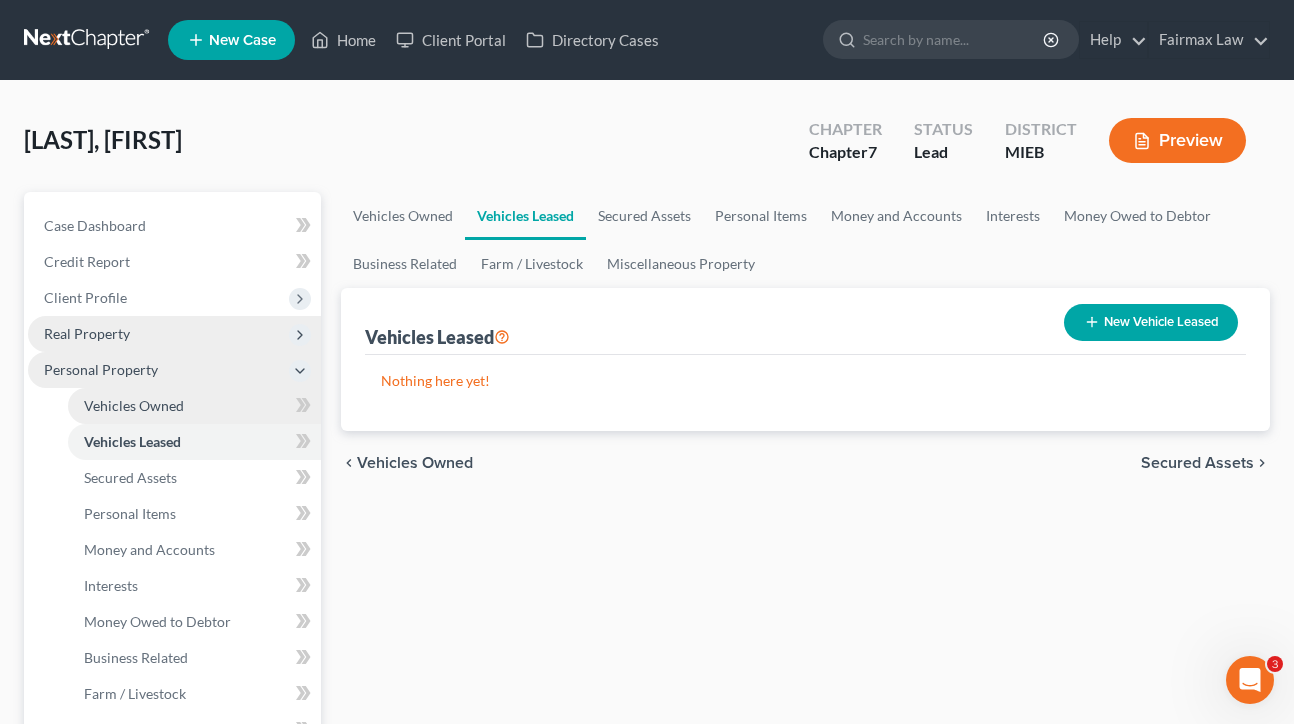 click on "Vehicles Owned" at bounding box center (134, 405) 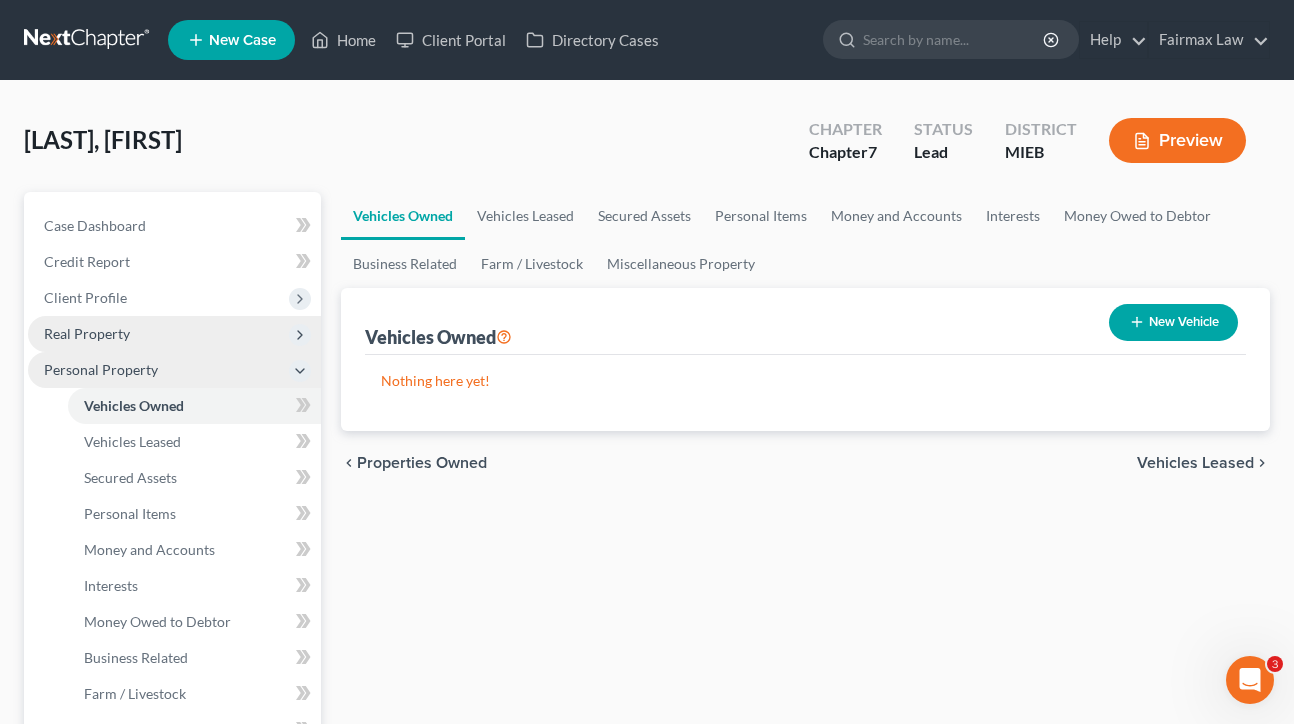 click on "New Vehicle" at bounding box center [1173, 322] 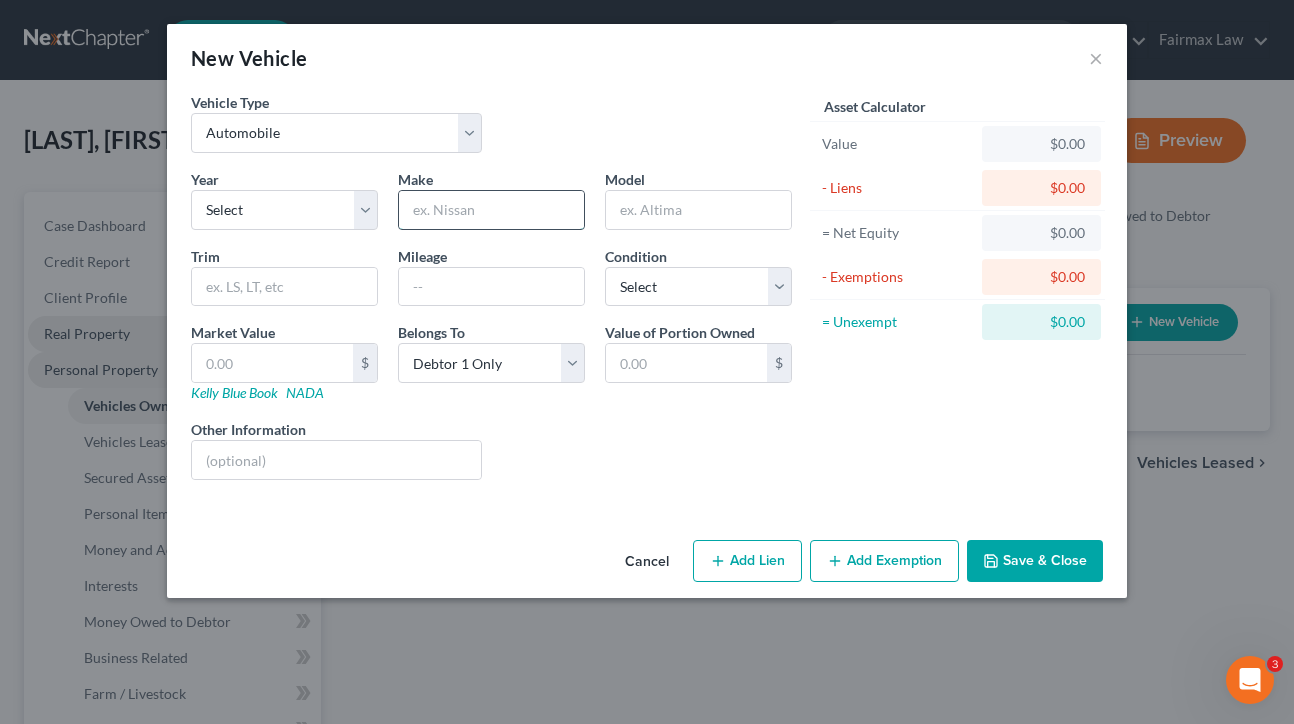 click at bounding box center (491, 210) 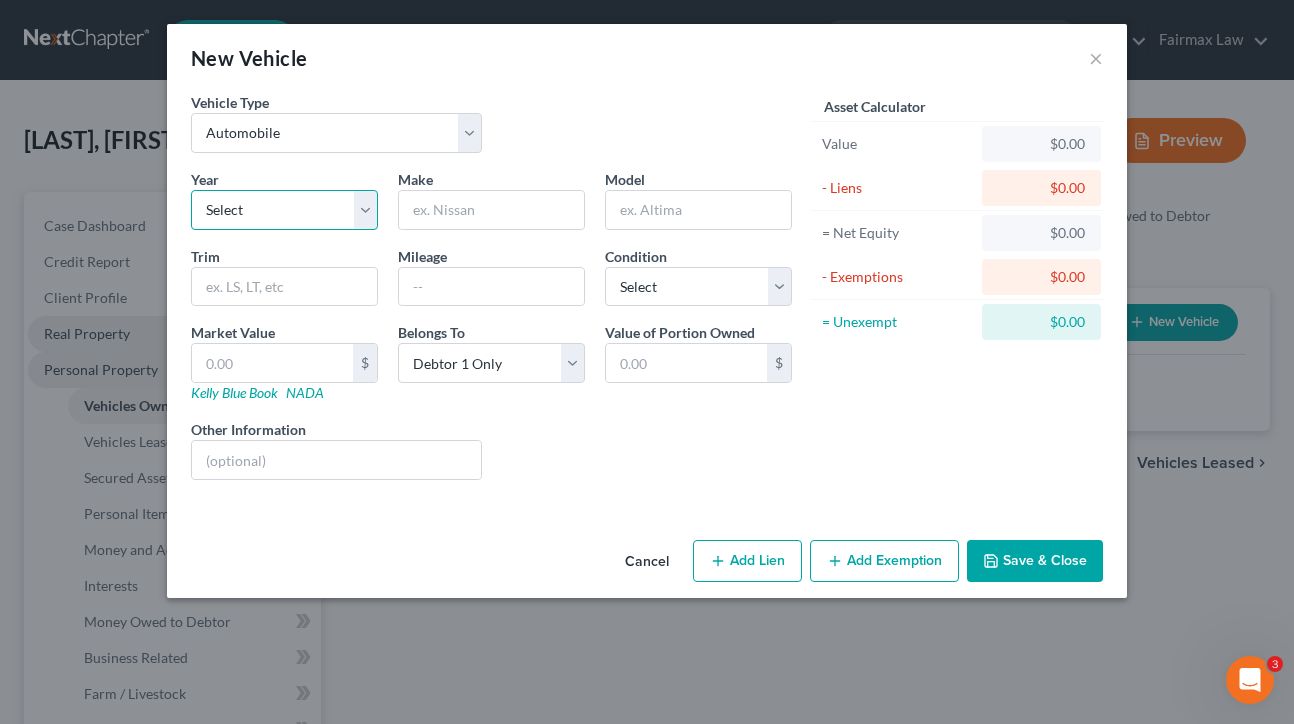 select on "17" 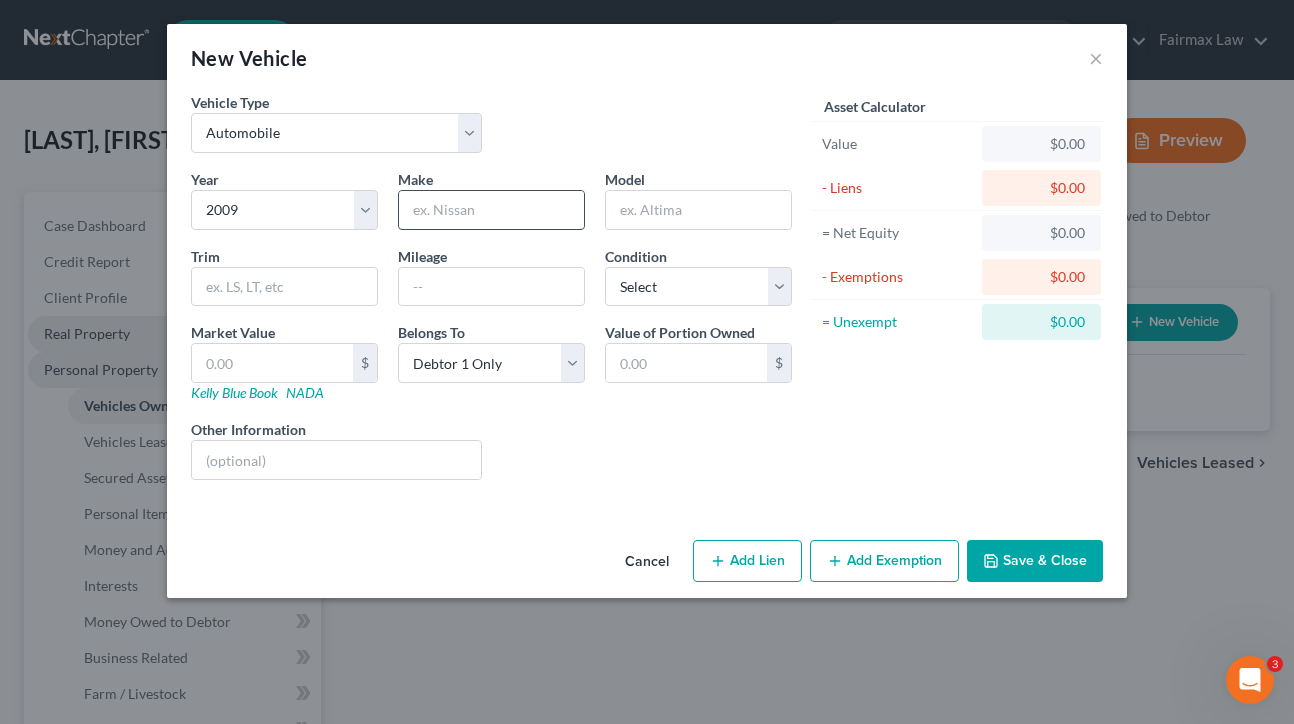 click at bounding box center [491, 210] 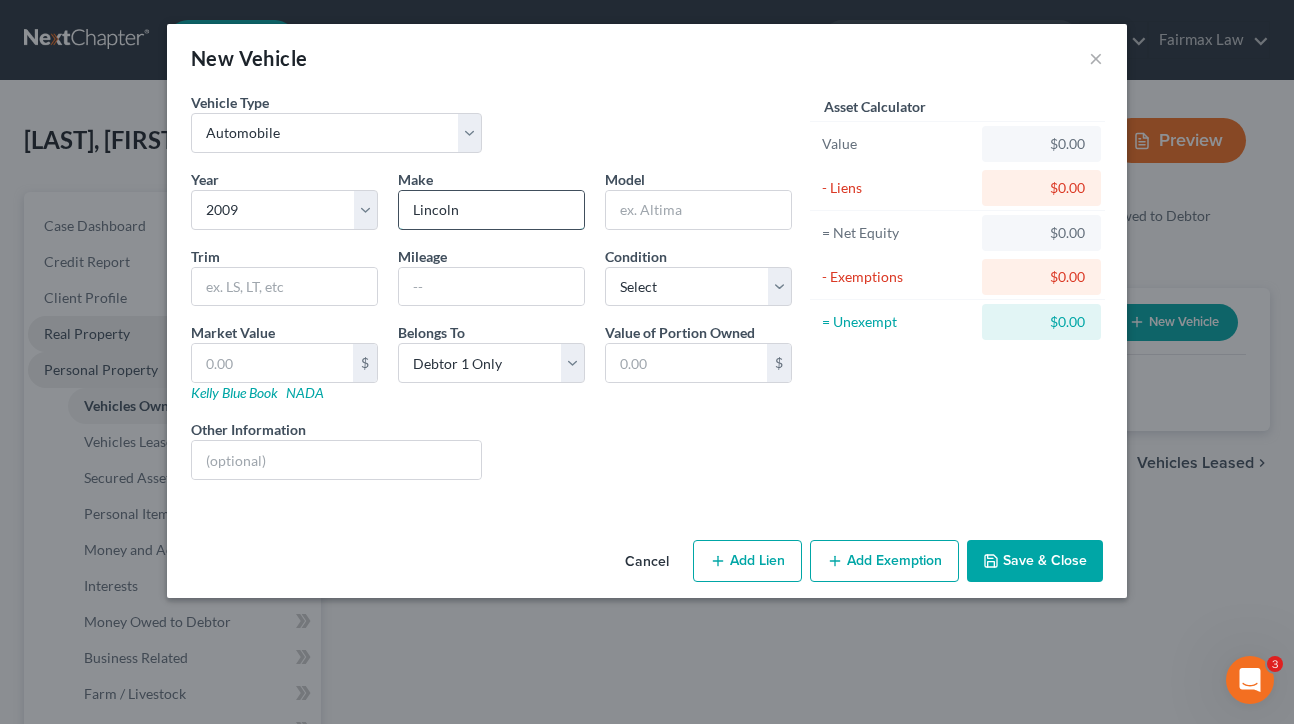 type on "Lincoln" 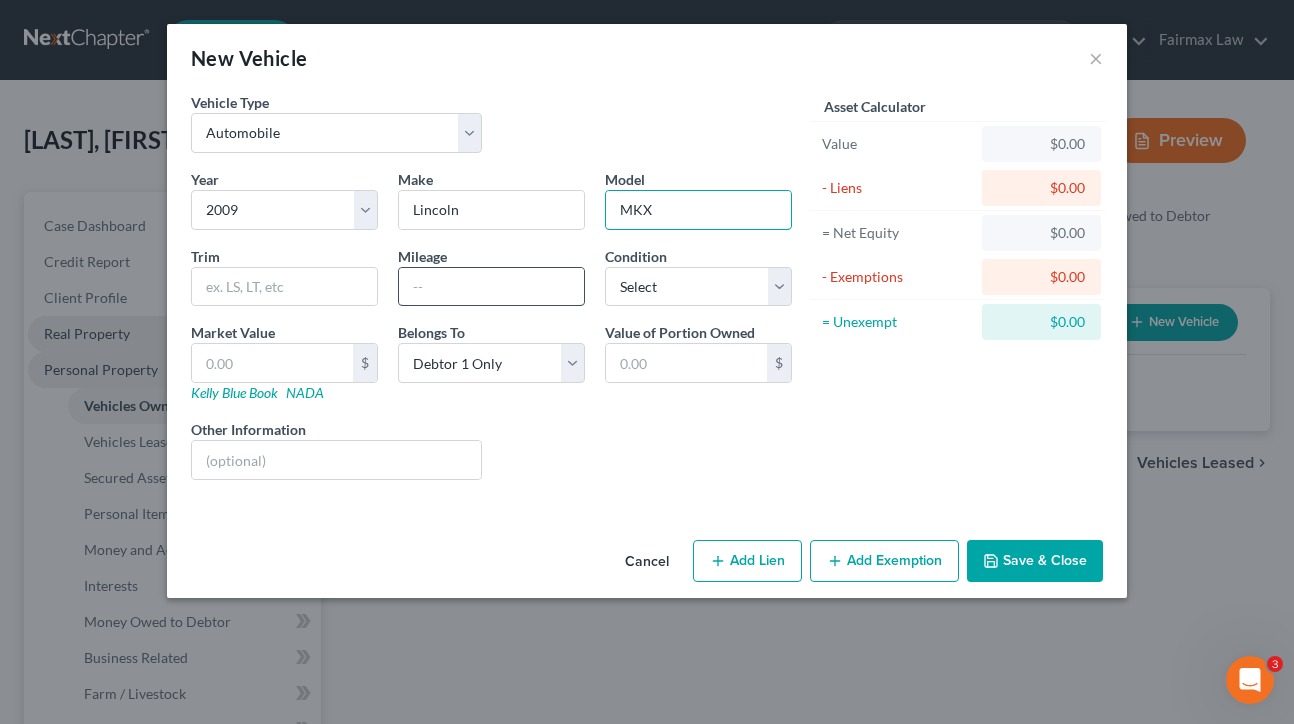 type on "MKX" 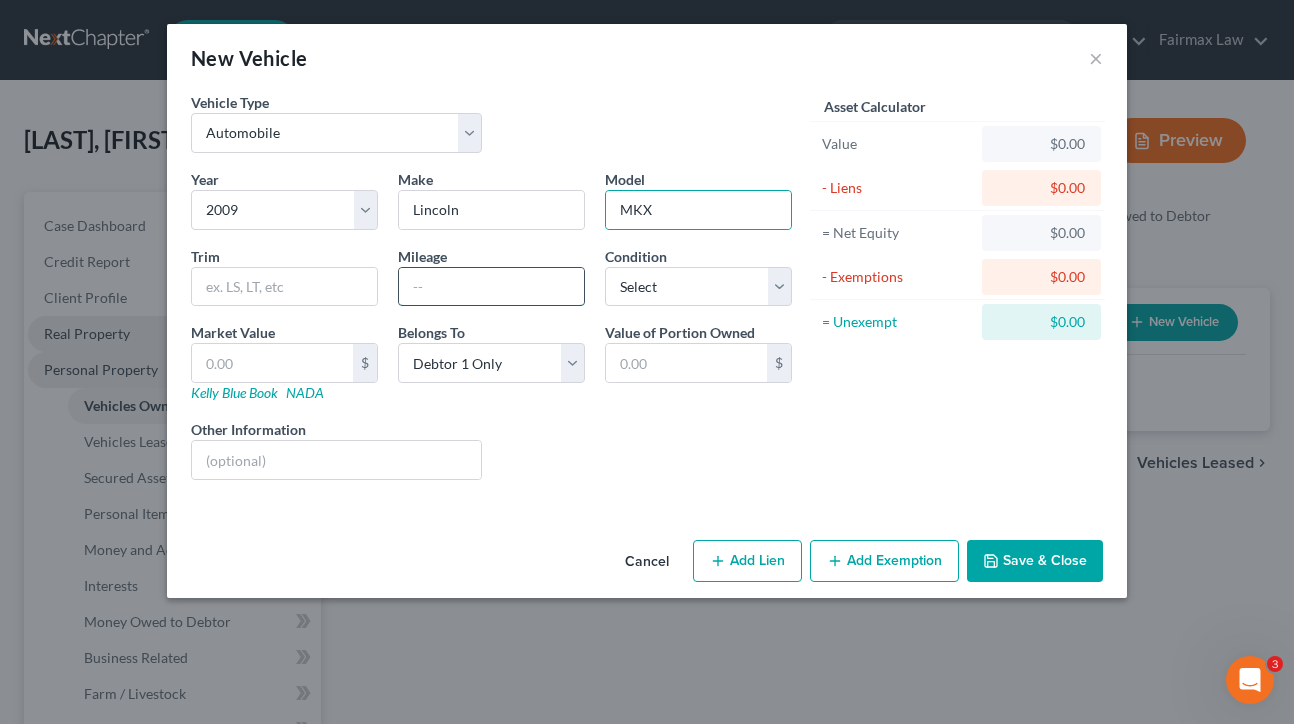 click at bounding box center (491, 287) 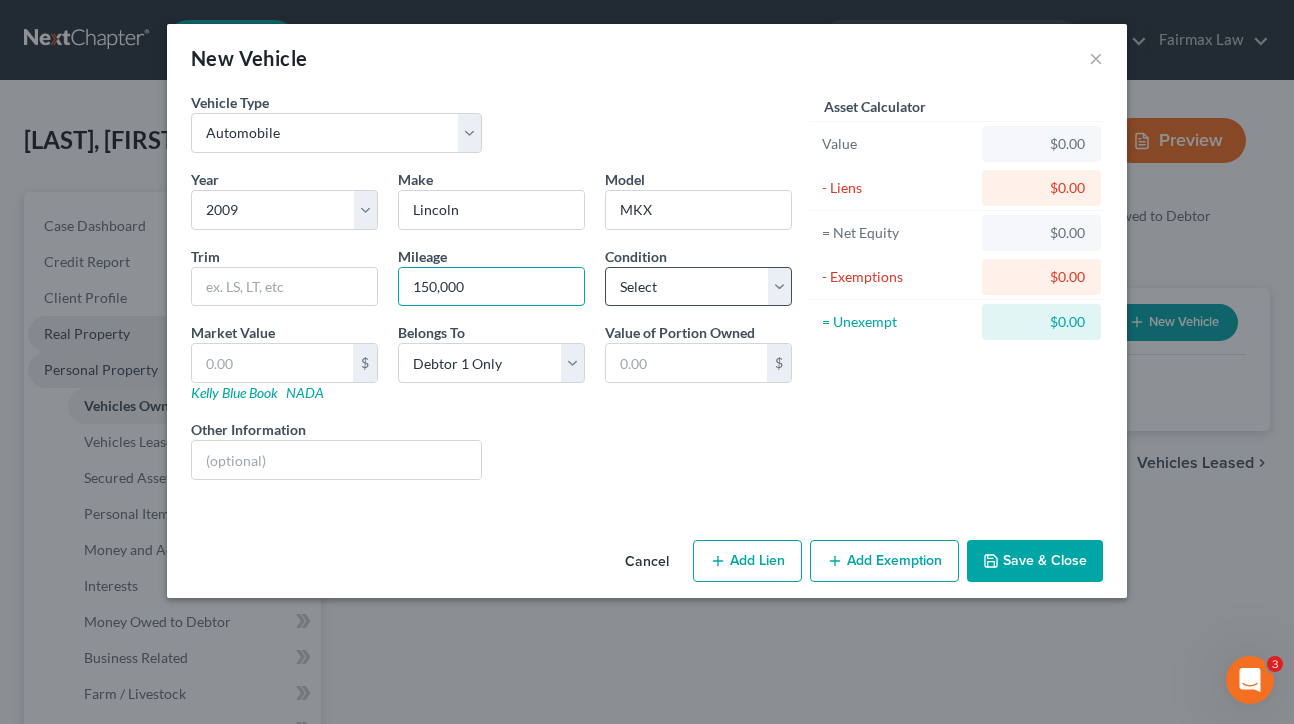 type on "150,000" 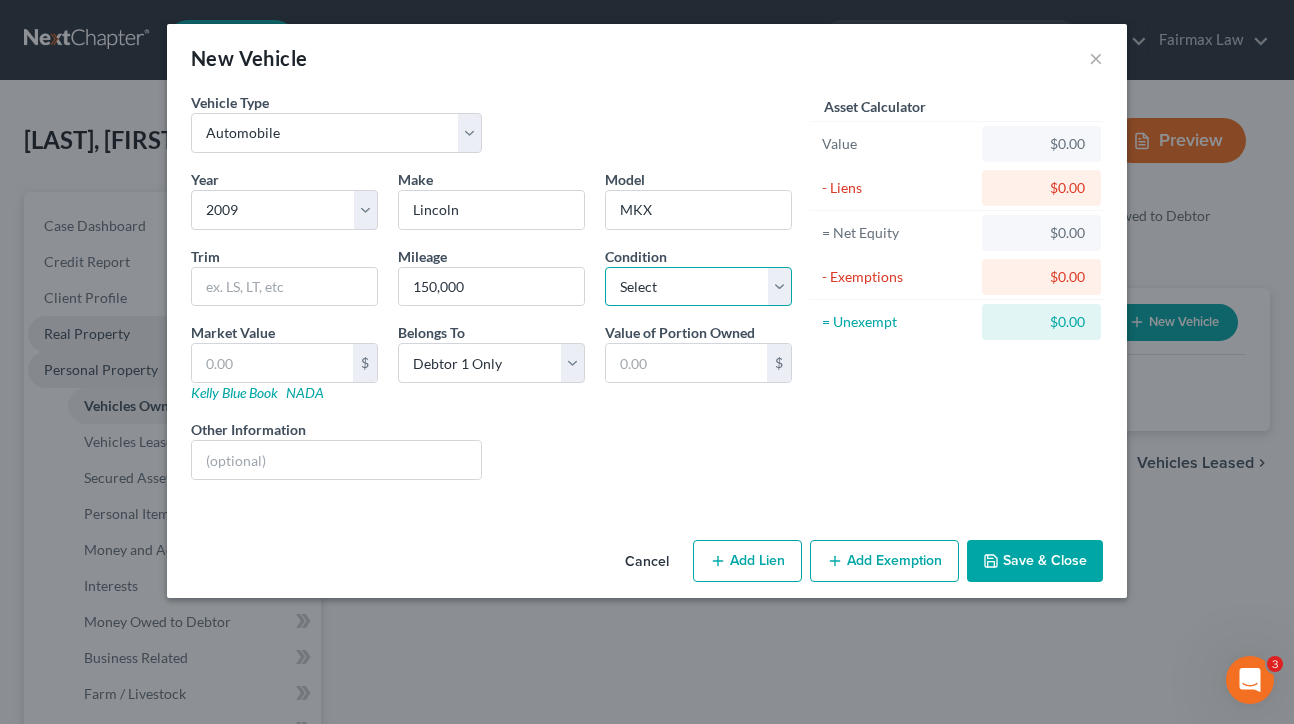 select on "3" 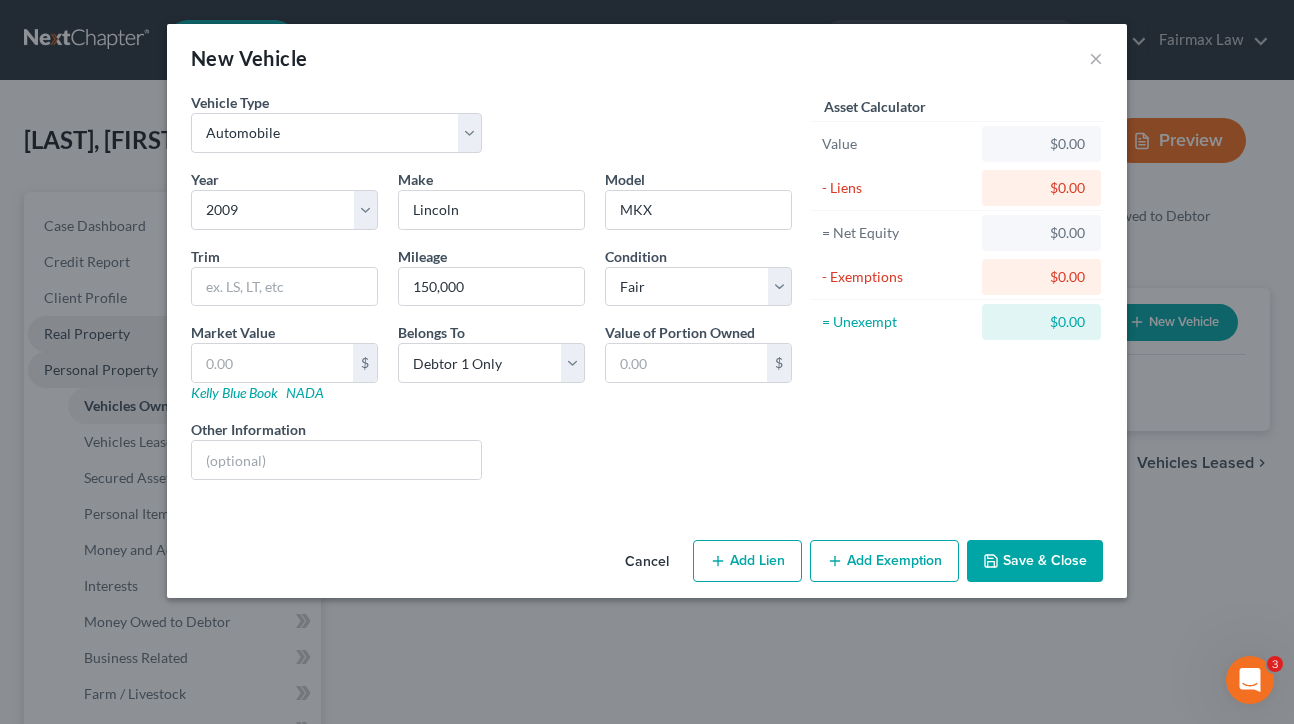 click on "Save & Close" at bounding box center [1035, 561] 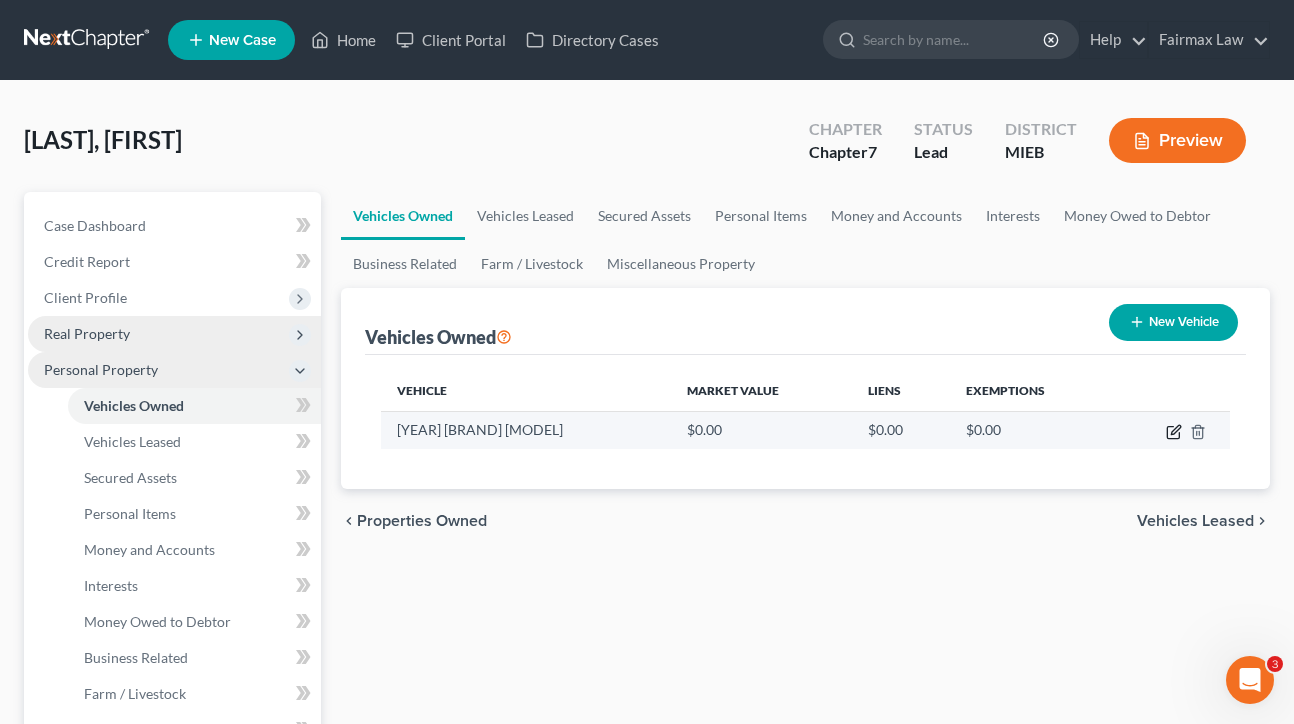 click 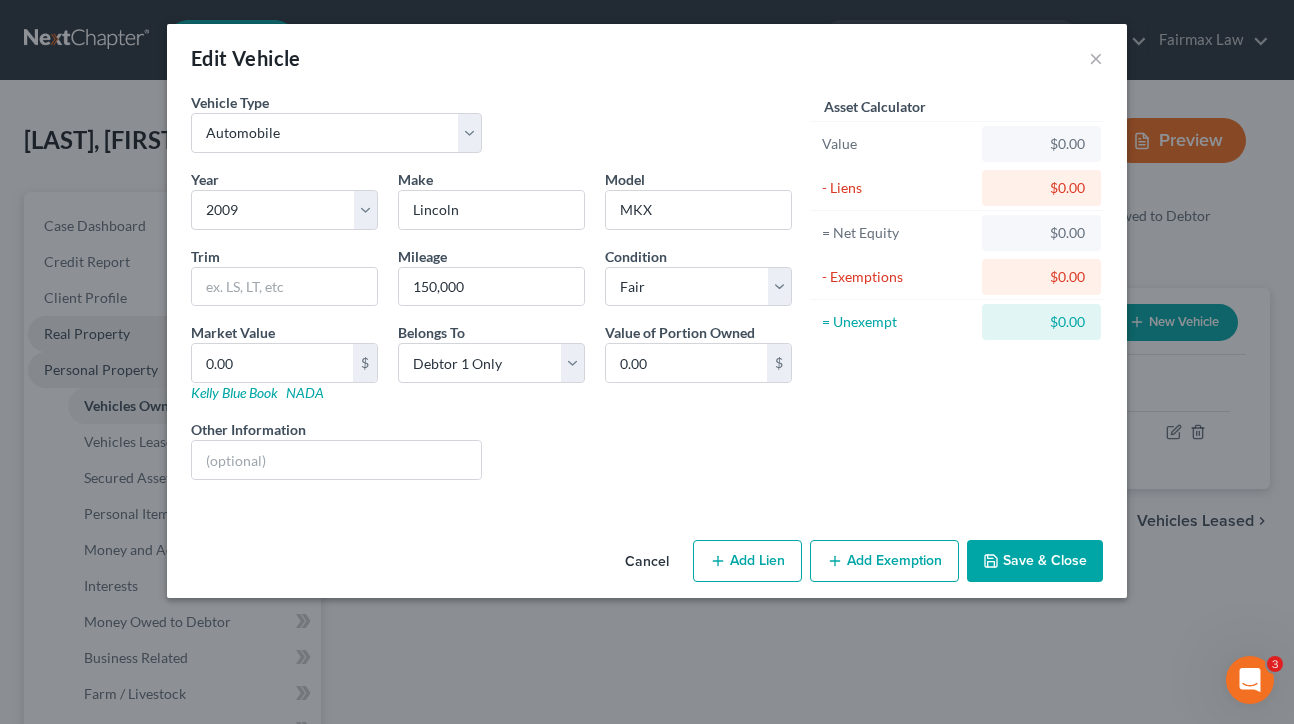 click on "Cancel" at bounding box center (647, 562) 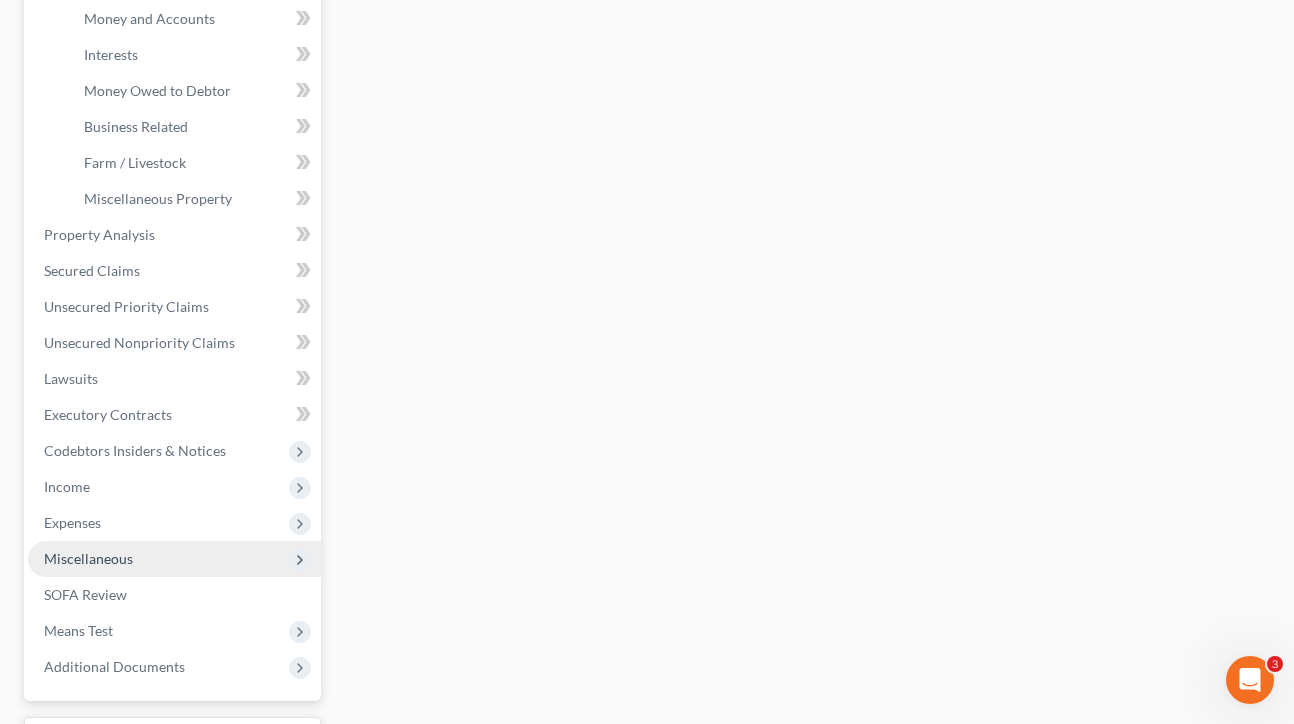scroll, scrollTop: 531, scrollLeft: 0, axis: vertical 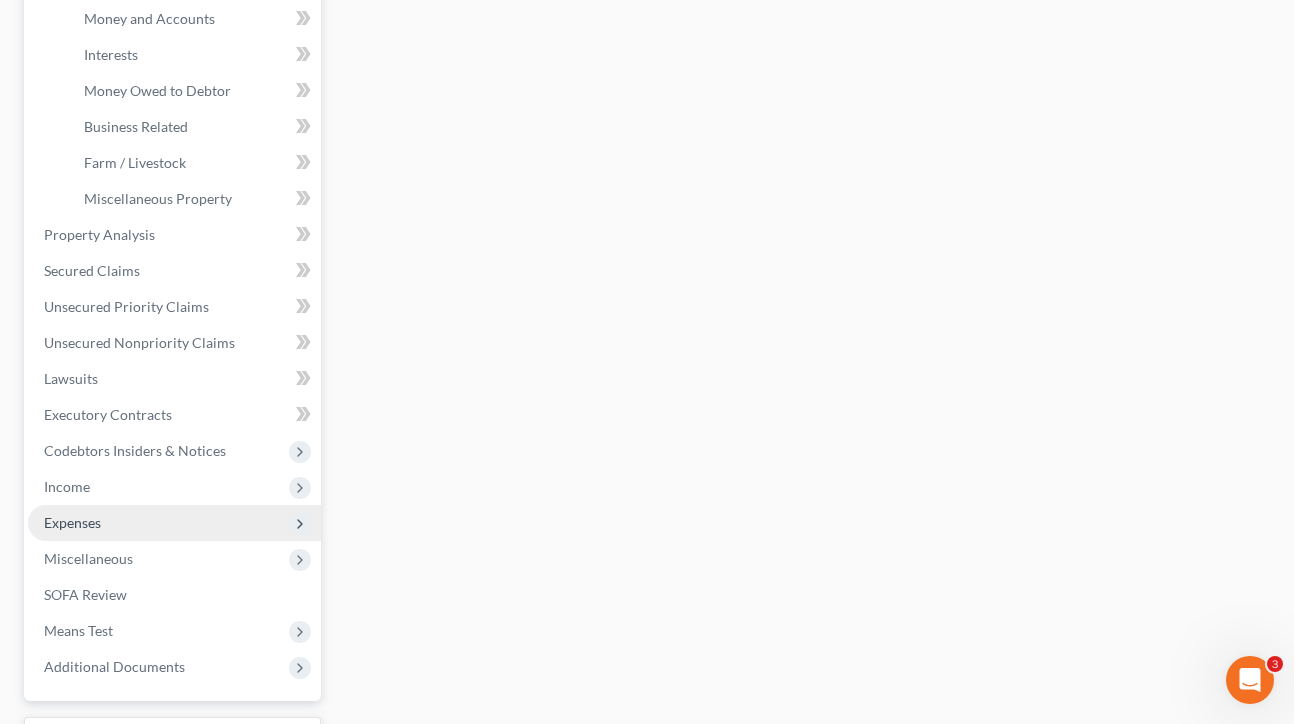 click on "Expenses" at bounding box center (174, 523) 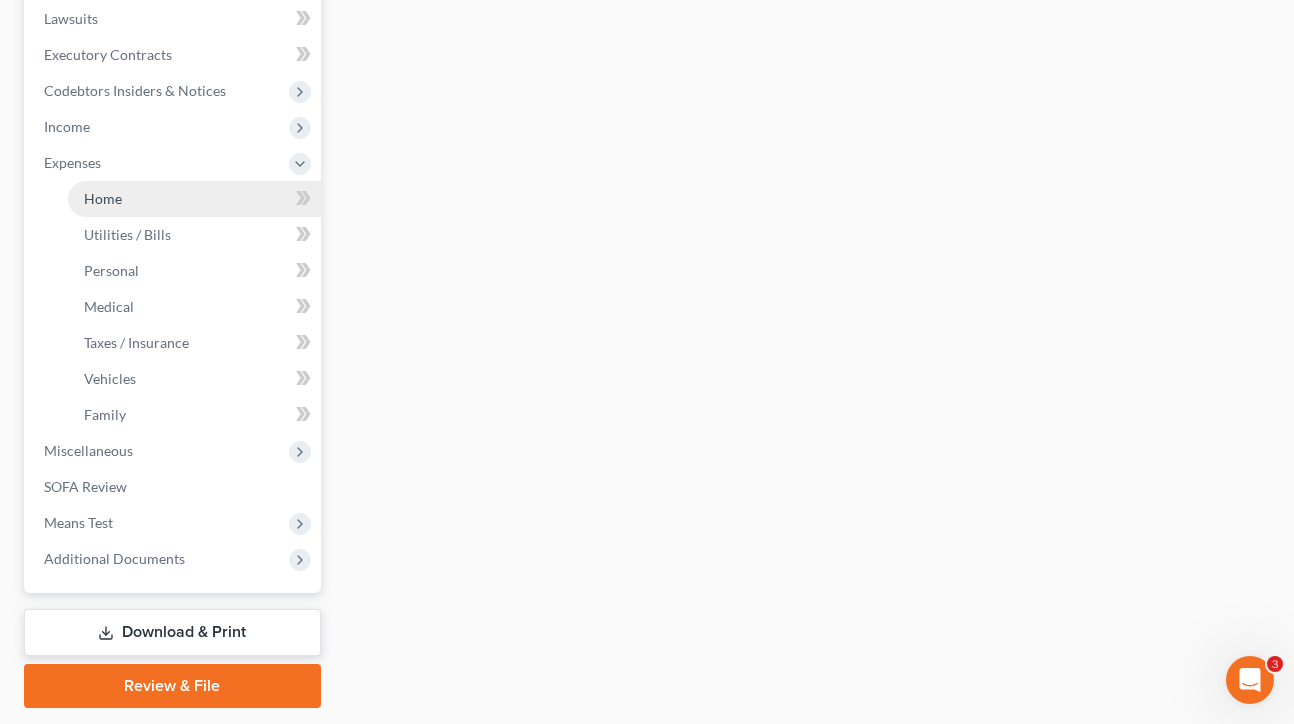 click on "Home" at bounding box center (194, 199) 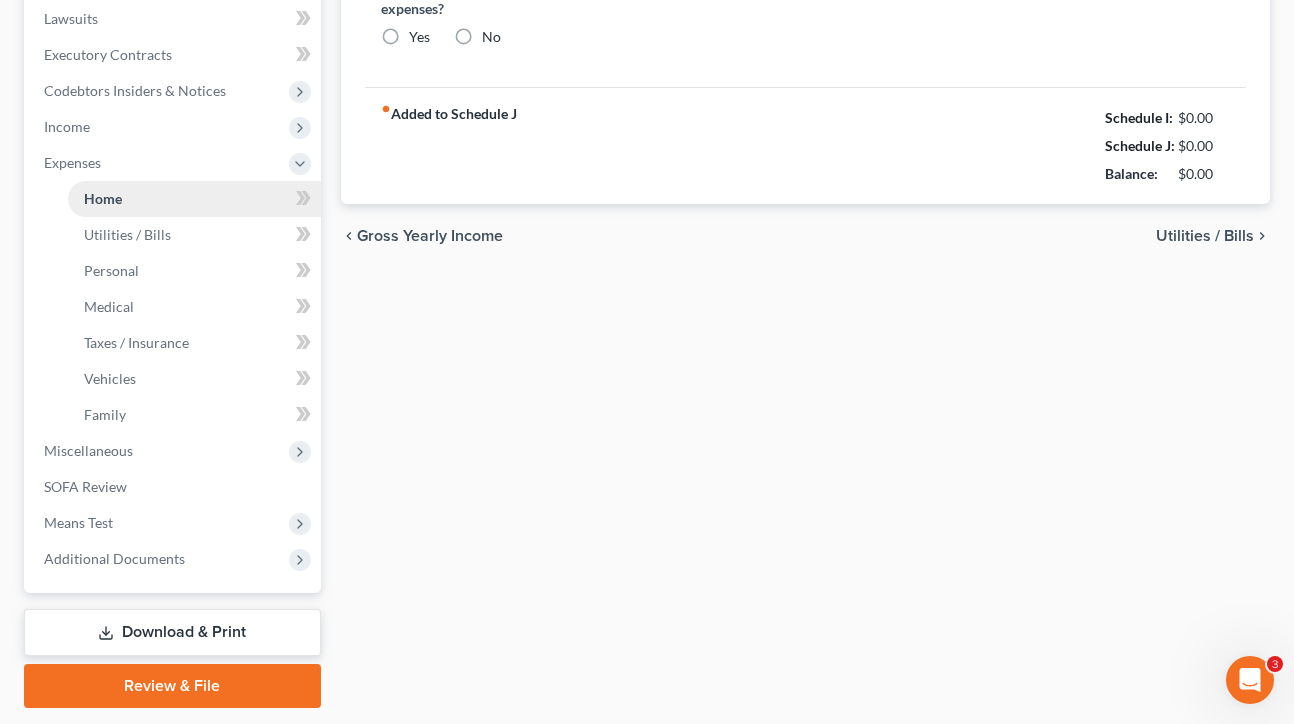 scroll, scrollTop: 85, scrollLeft: 0, axis: vertical 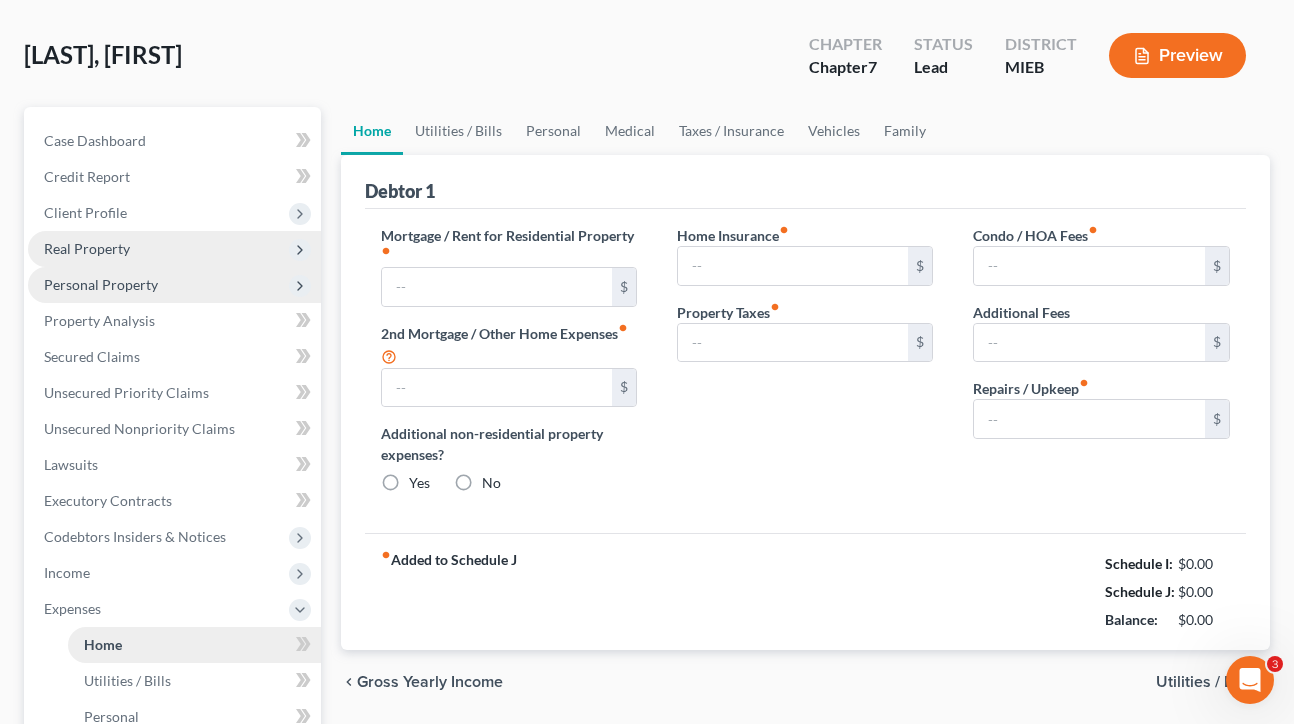 type on "0.00" 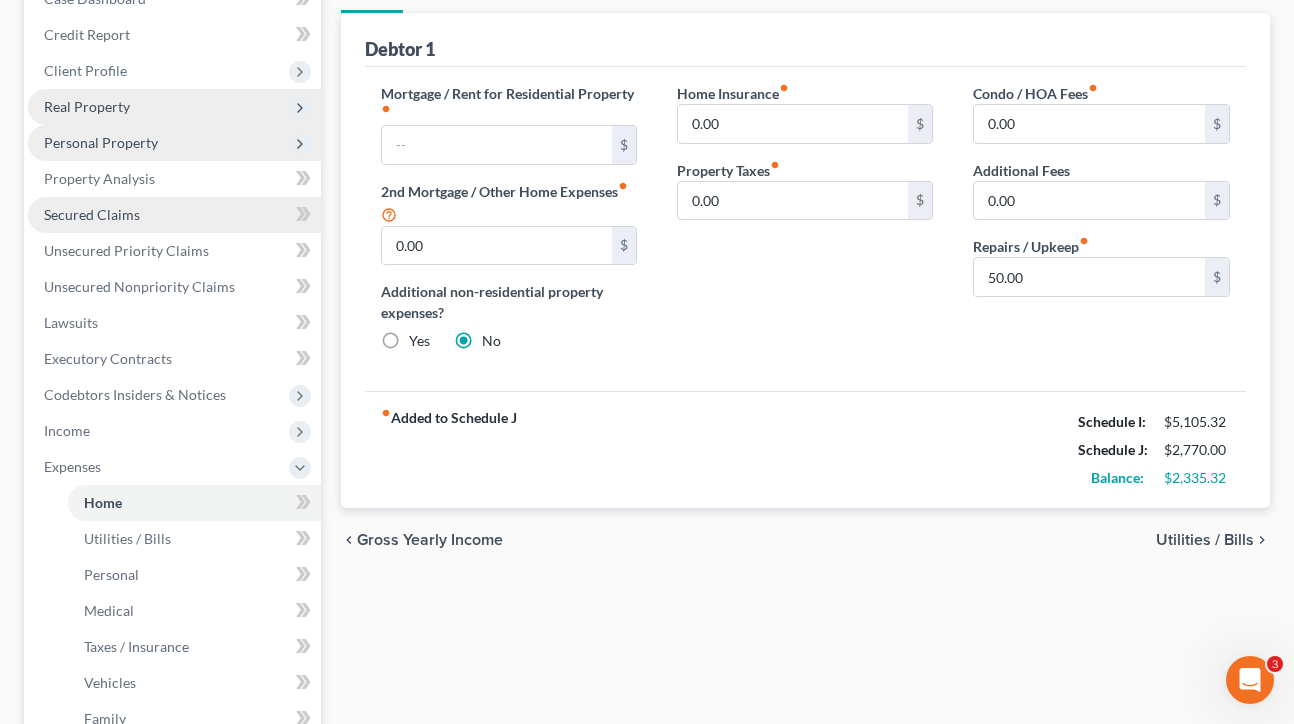 scroll, scrollTop: 232, scrollLeft: 0, axis: vertical 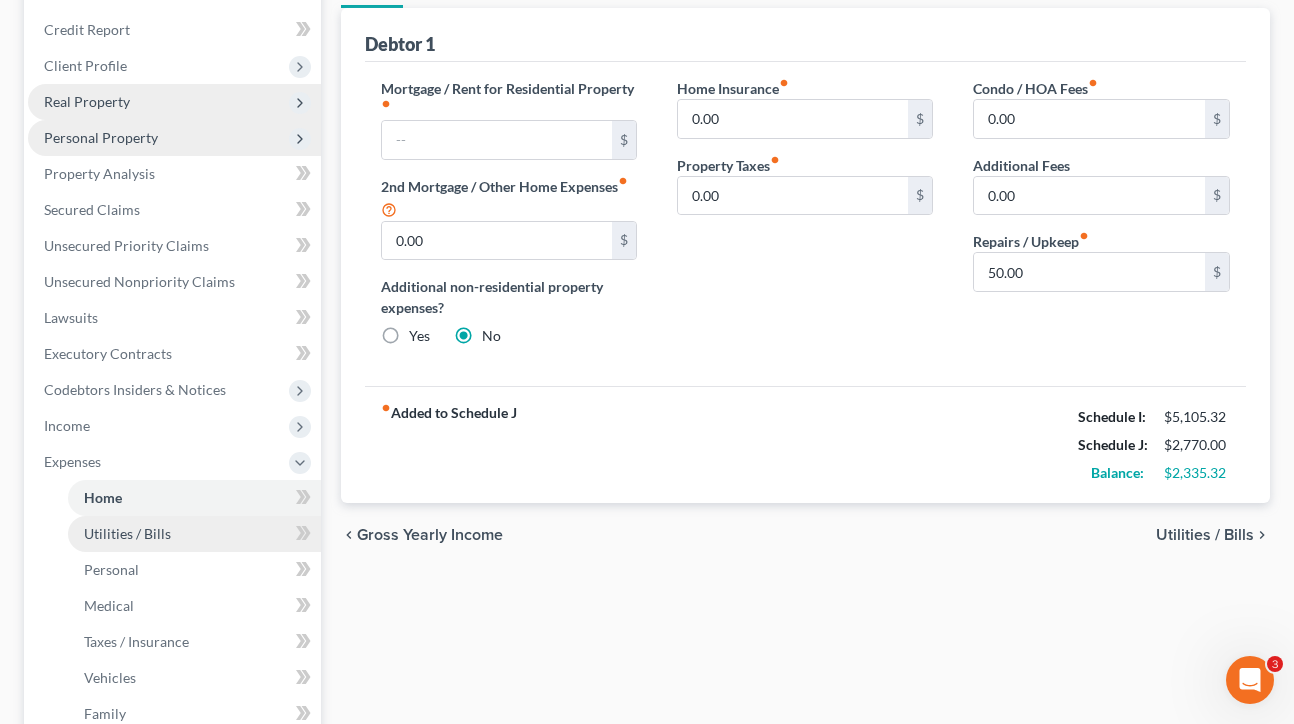 click on "Utilities / Bills" at bounding box center (127, 533) 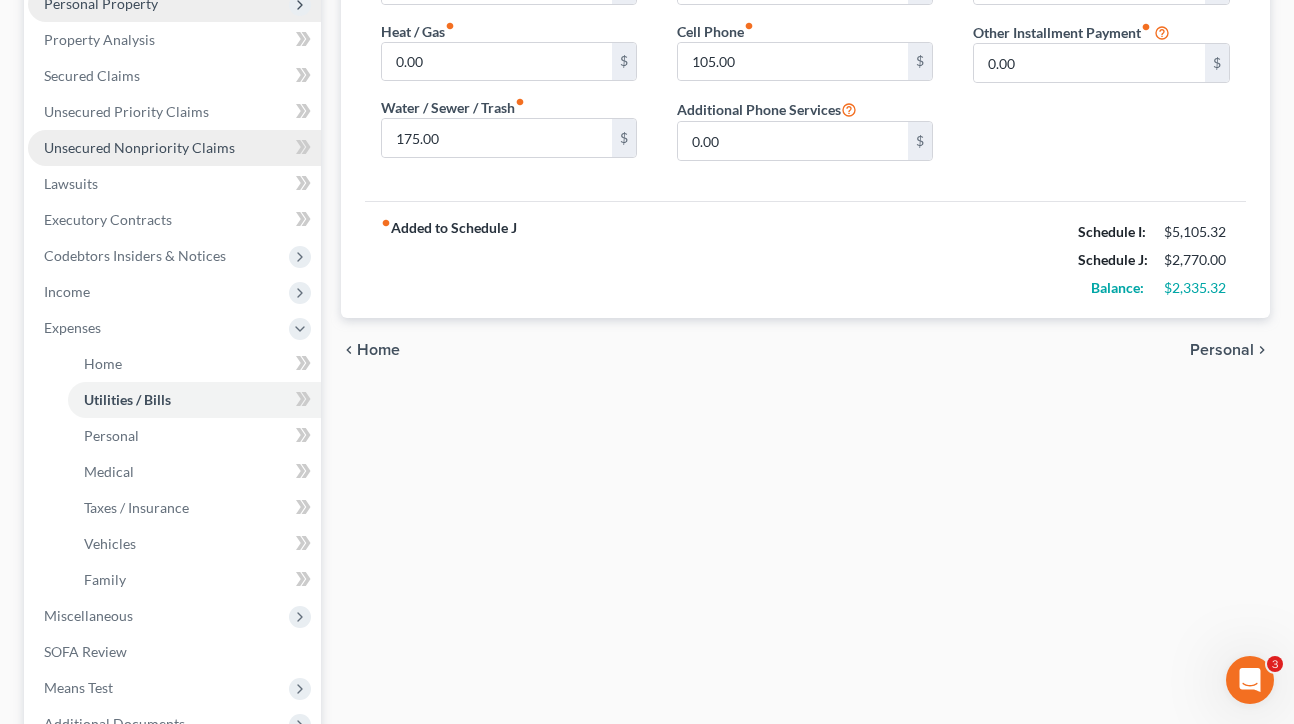 scroll, scrollTop: 401, scrollLeft: 0, axis: vertical 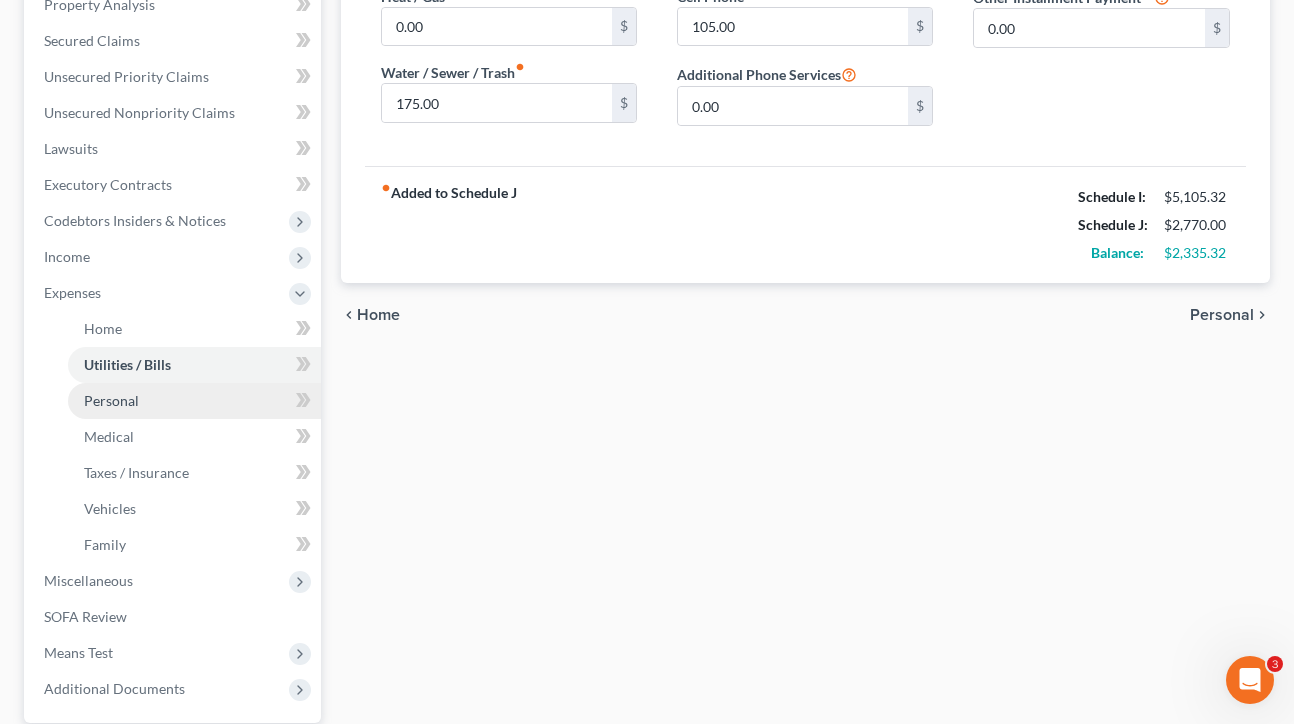 click on "Personal" at bounding box center (194, 401) 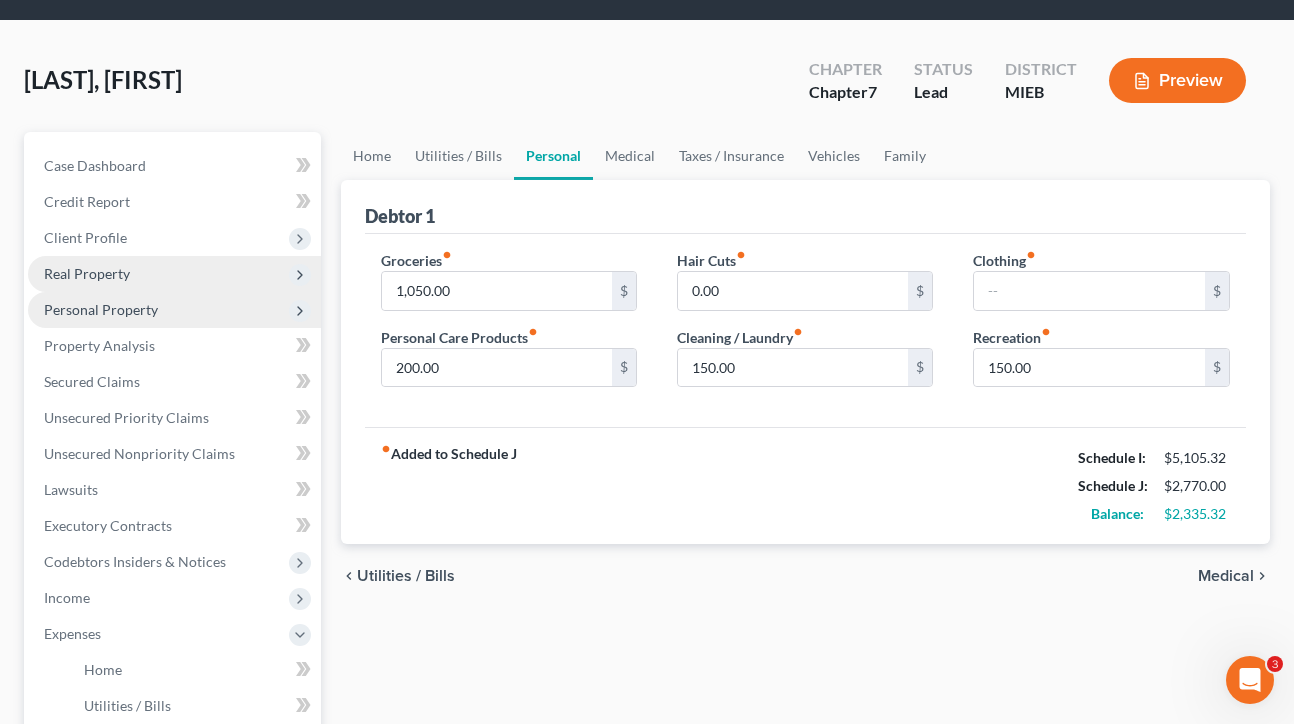 scroll, scrollTop: 0, scrollLeft: 0, axis: both 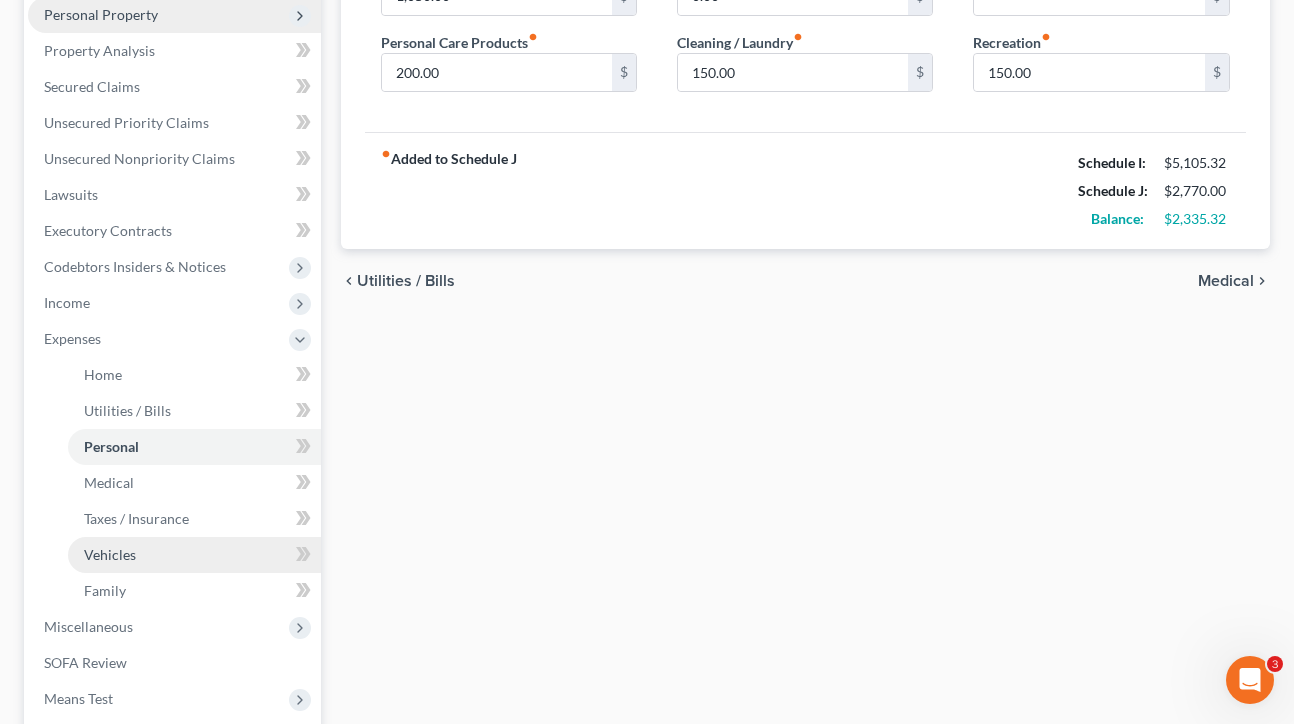 click on "Vehicles" at bounding box center (194, 555) 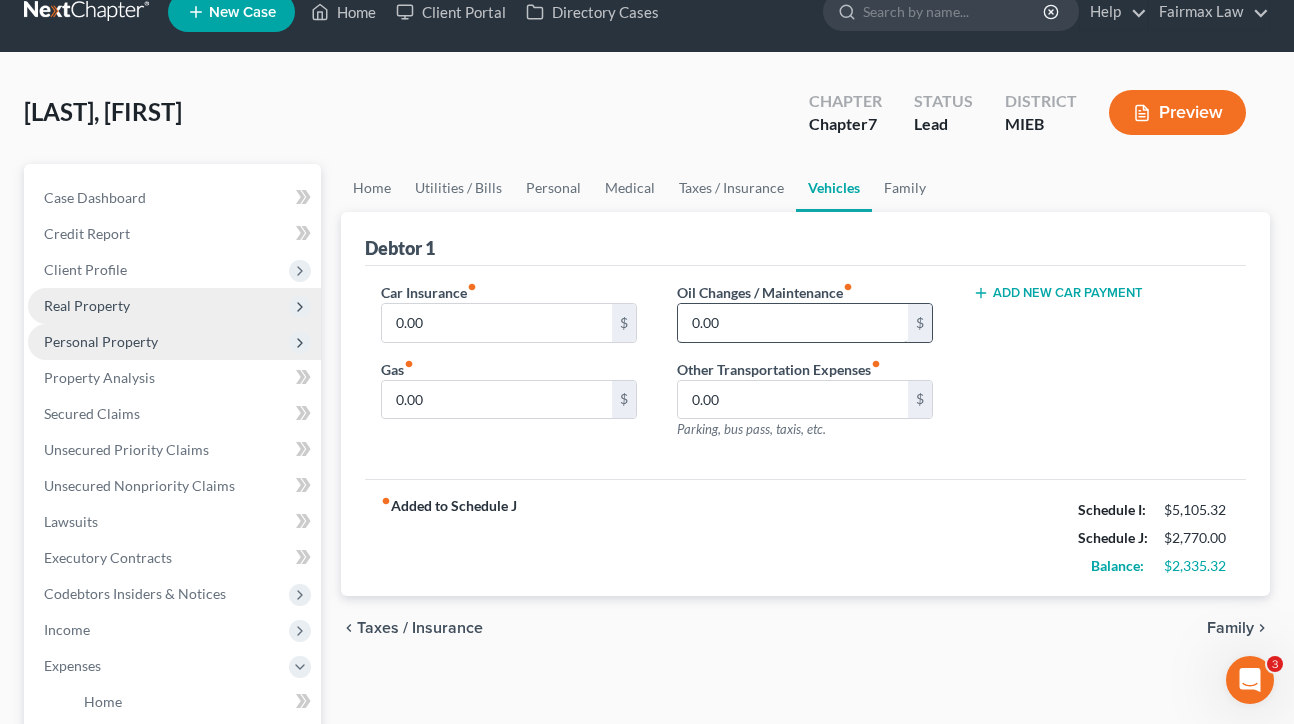 scroll, scrollTop: 30, scrollLeft: 0, axis: vertical 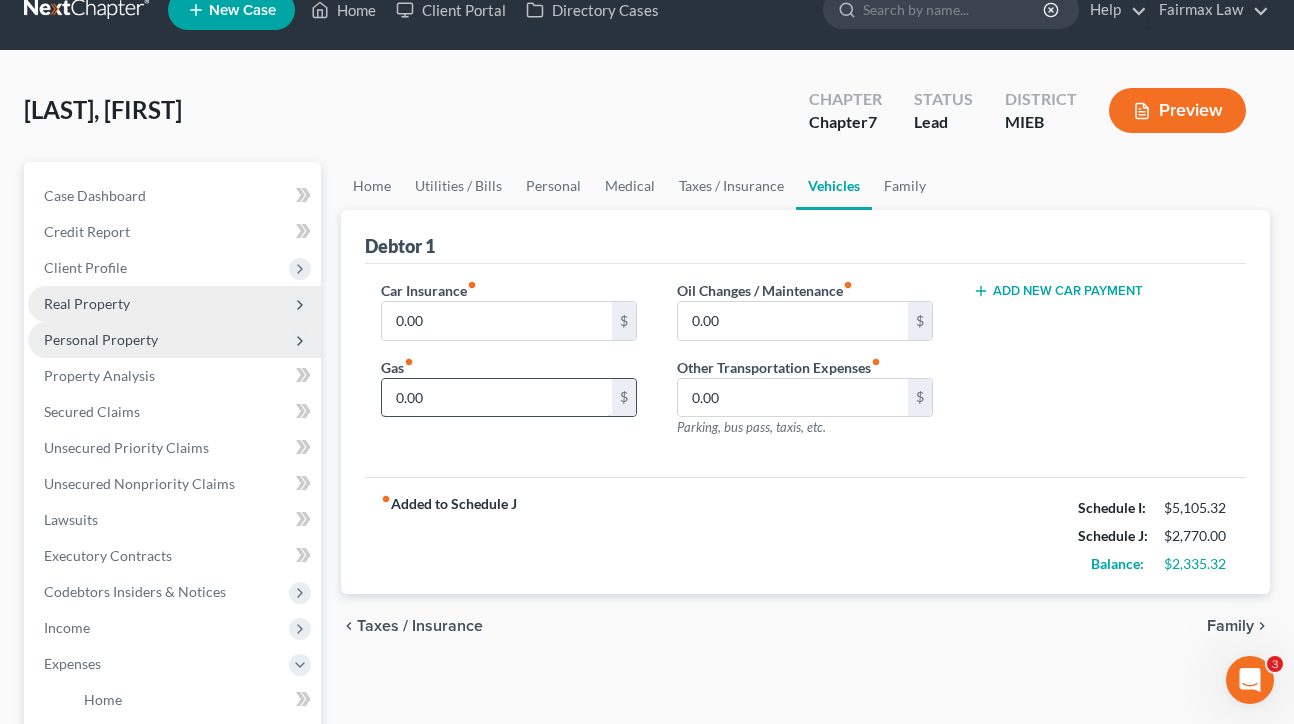 click on "0.00" at bounding box center [497, 398] 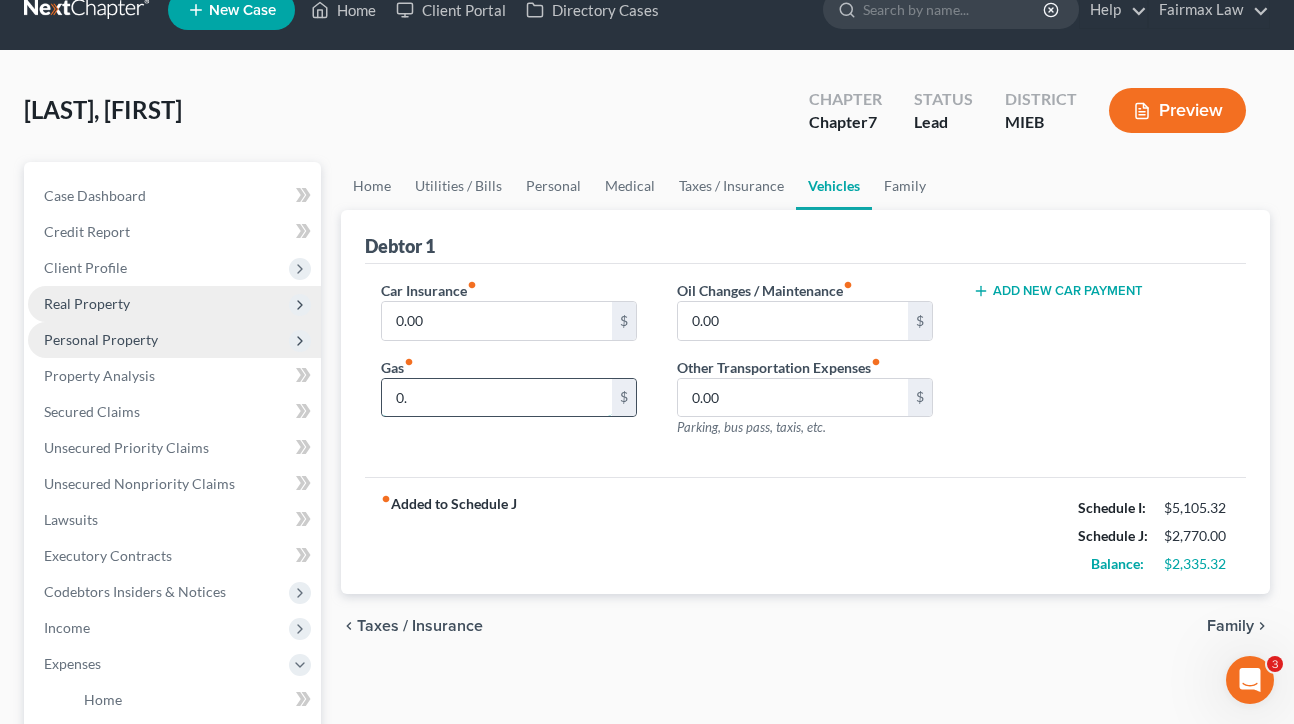 type on "0" 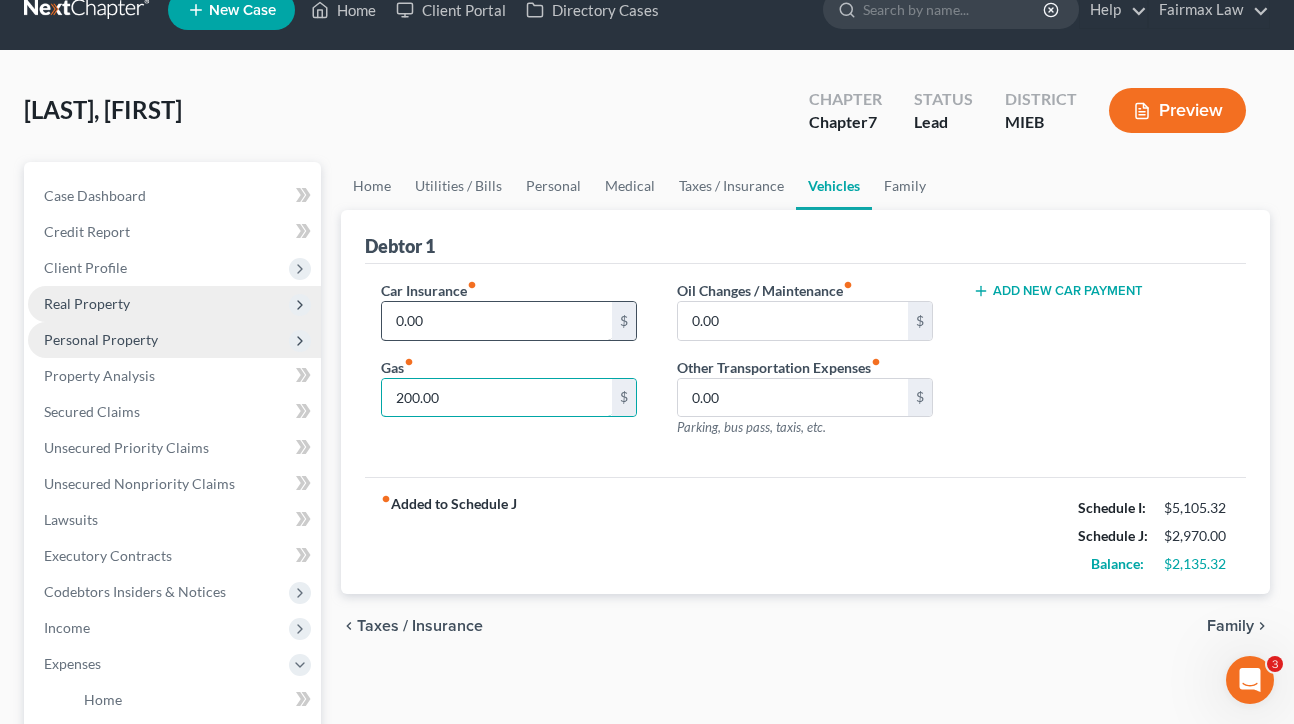 type on "200.00" 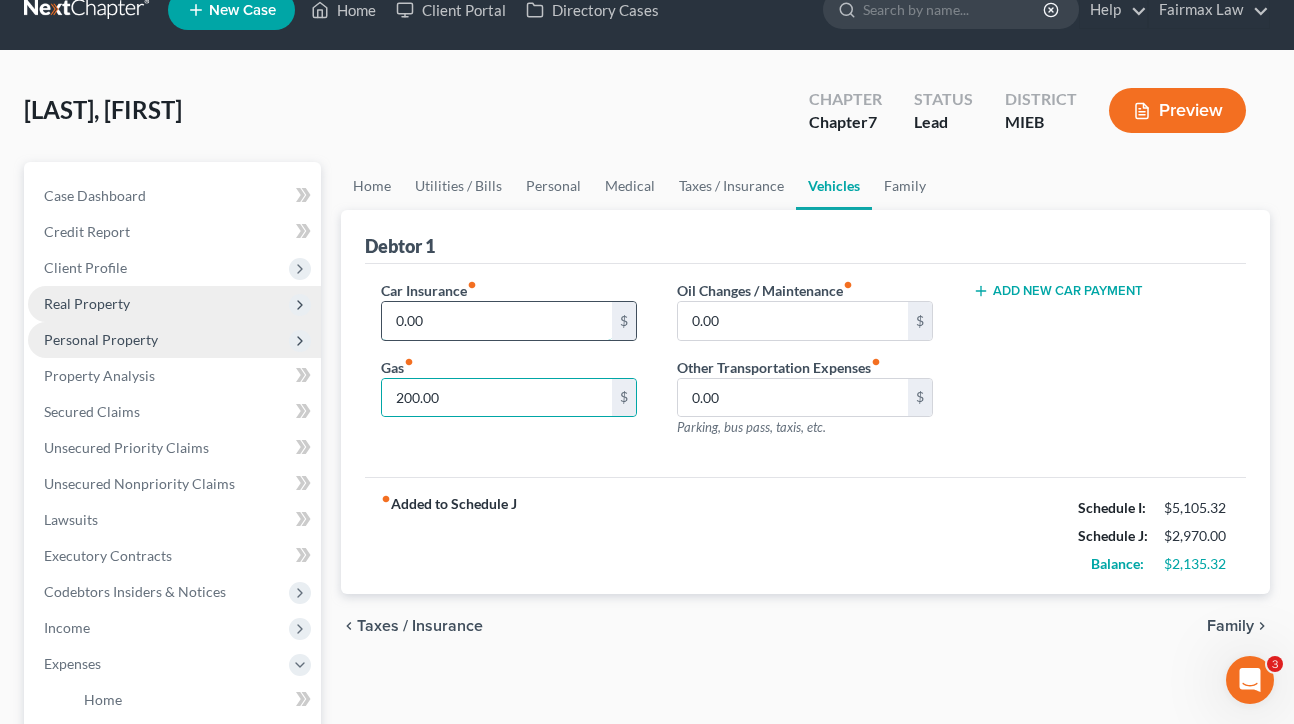 click on "0.00" at bounding box center [497, 321] 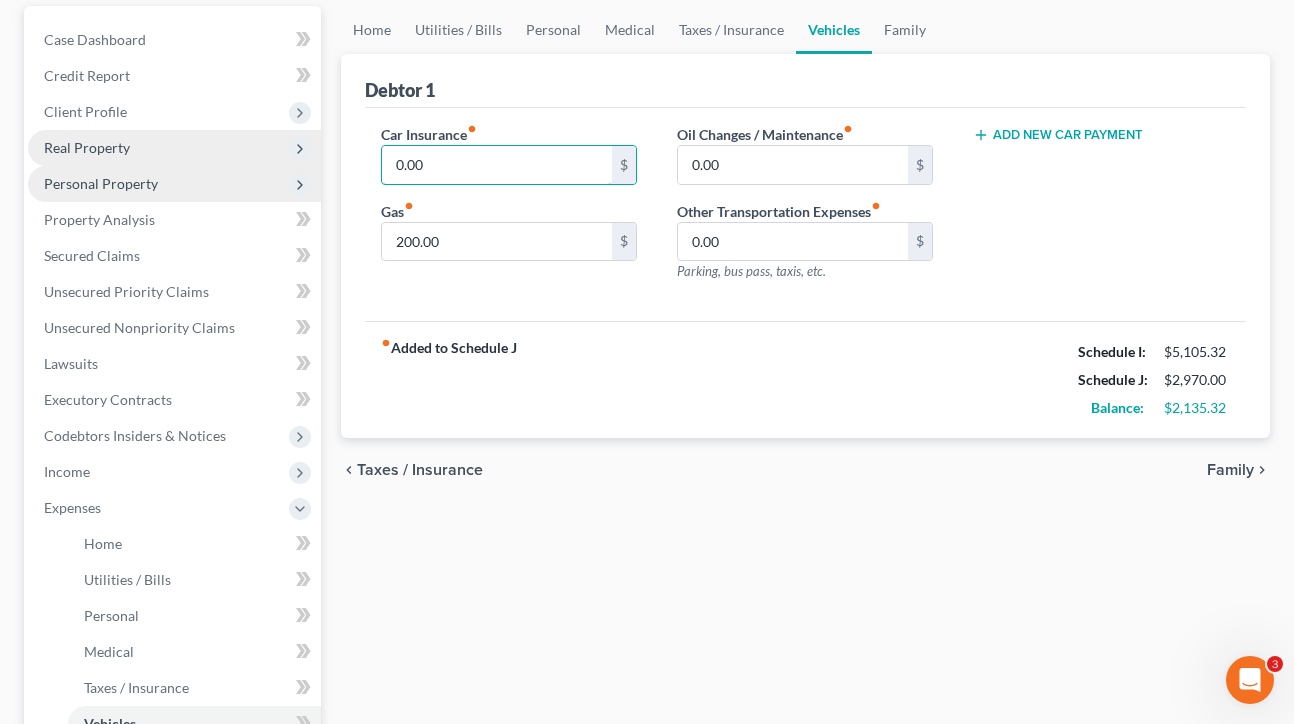 scroll, scrollTop: 225, scrollLeft: 0, axis: vertical 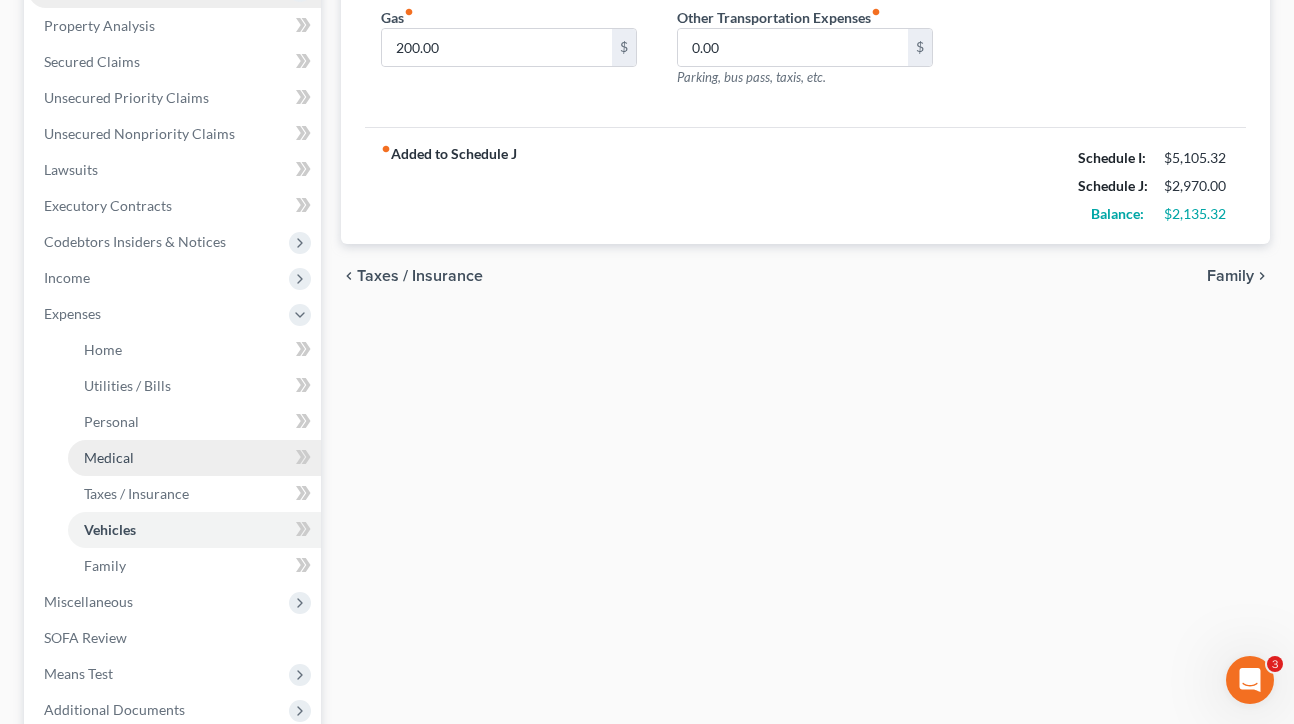 click on "Medical" at bounding box center [194, 458] 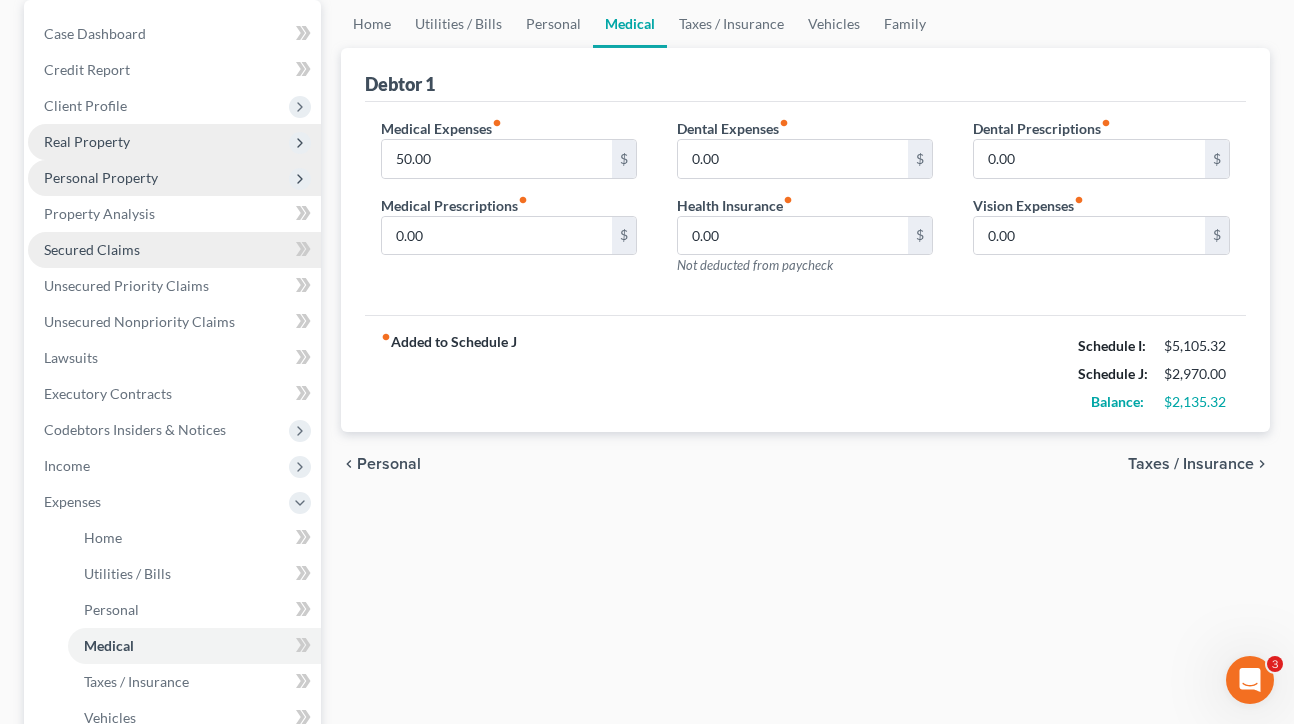scroll, scrollTop: 194, scrollLeft: 0, axis: vertical 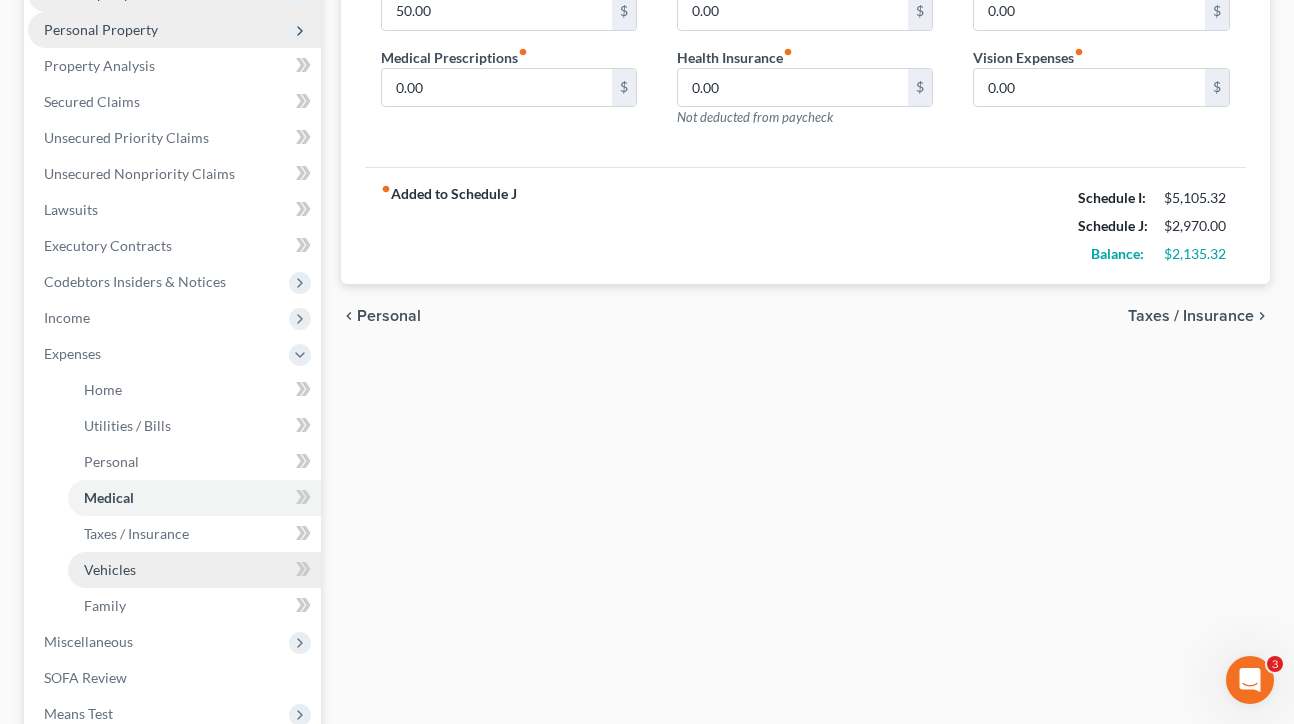 click on "Vehicles" at bounding box center (194, 570) 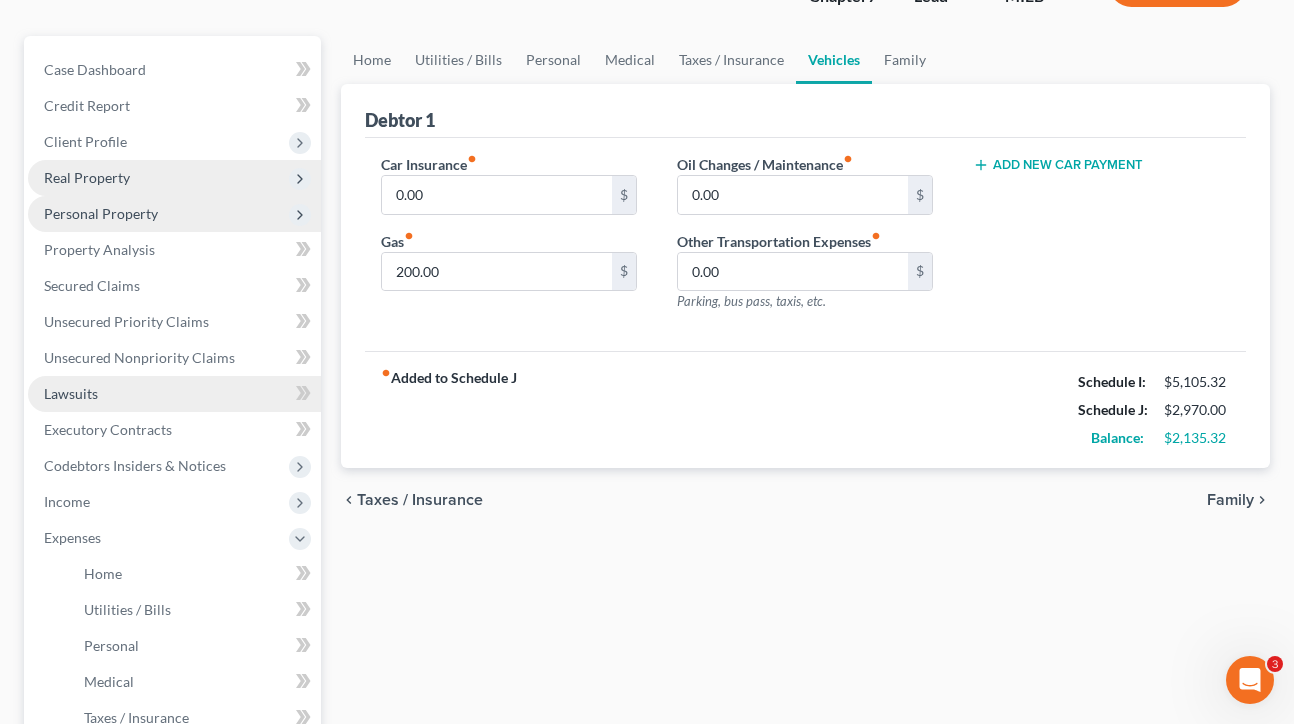scroll, scrollTop: 153, scrollLeft: 0, axis: vertical 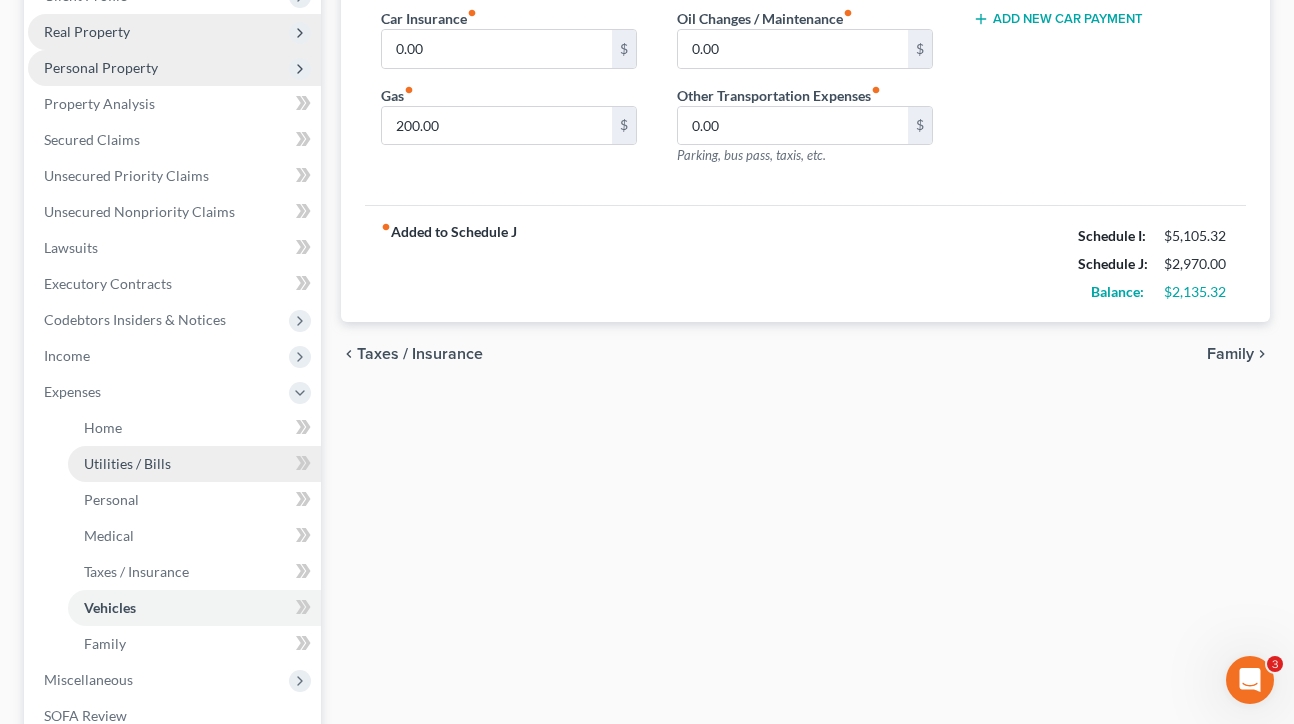 click on "Utilities / Bills" at bounding box center (127, 463) 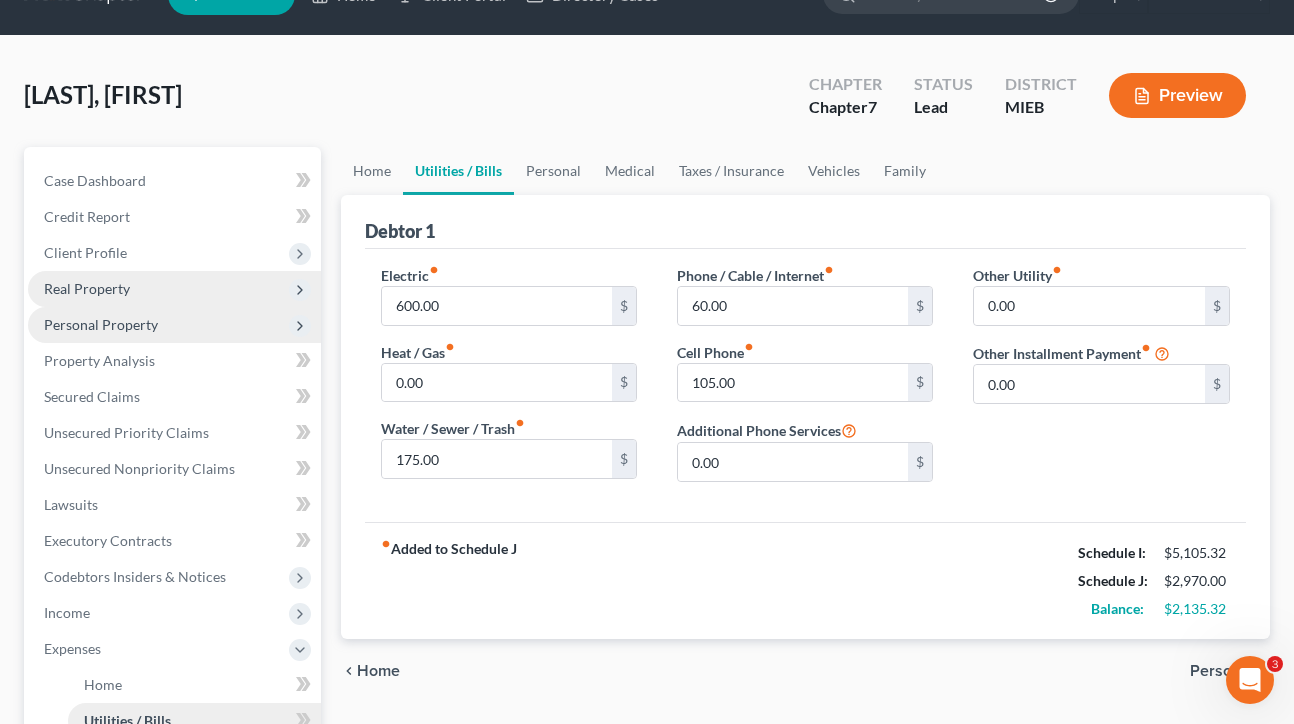 scroll, scrollTop: 0, scrollLeft: 0, axis: both 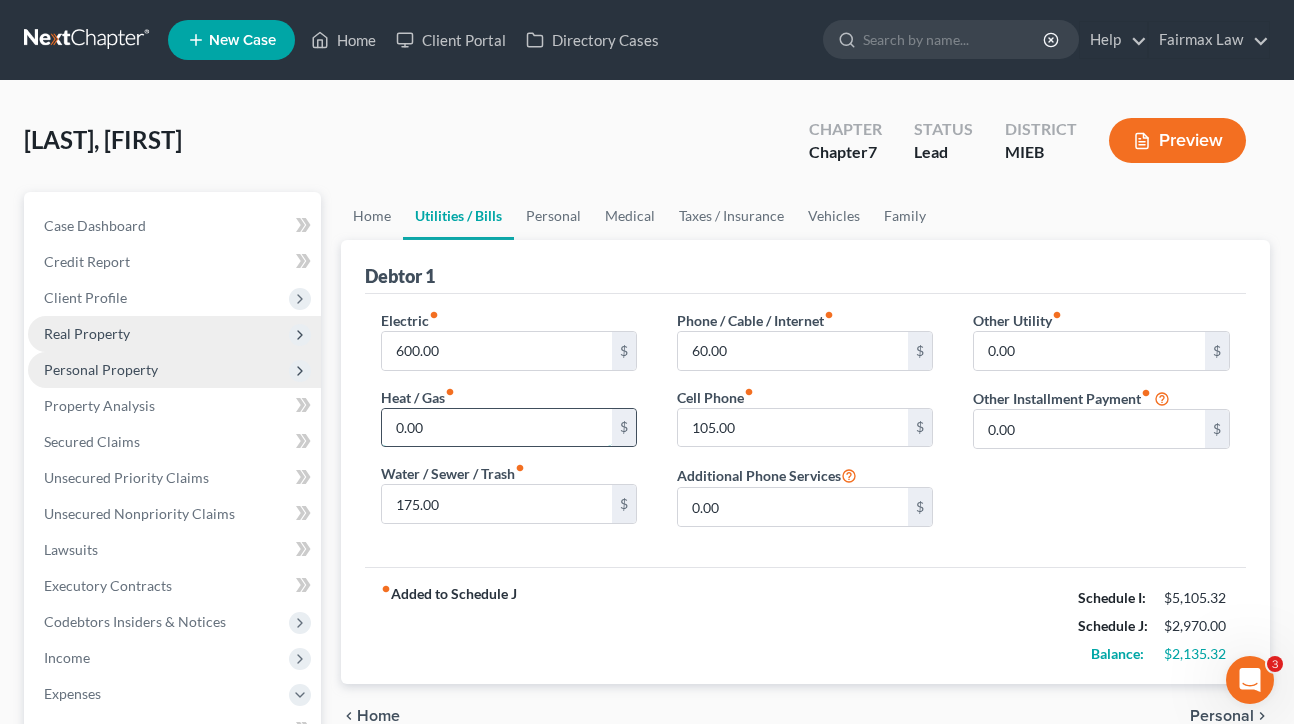 click on "0.00" at bounding box center [497, 428] 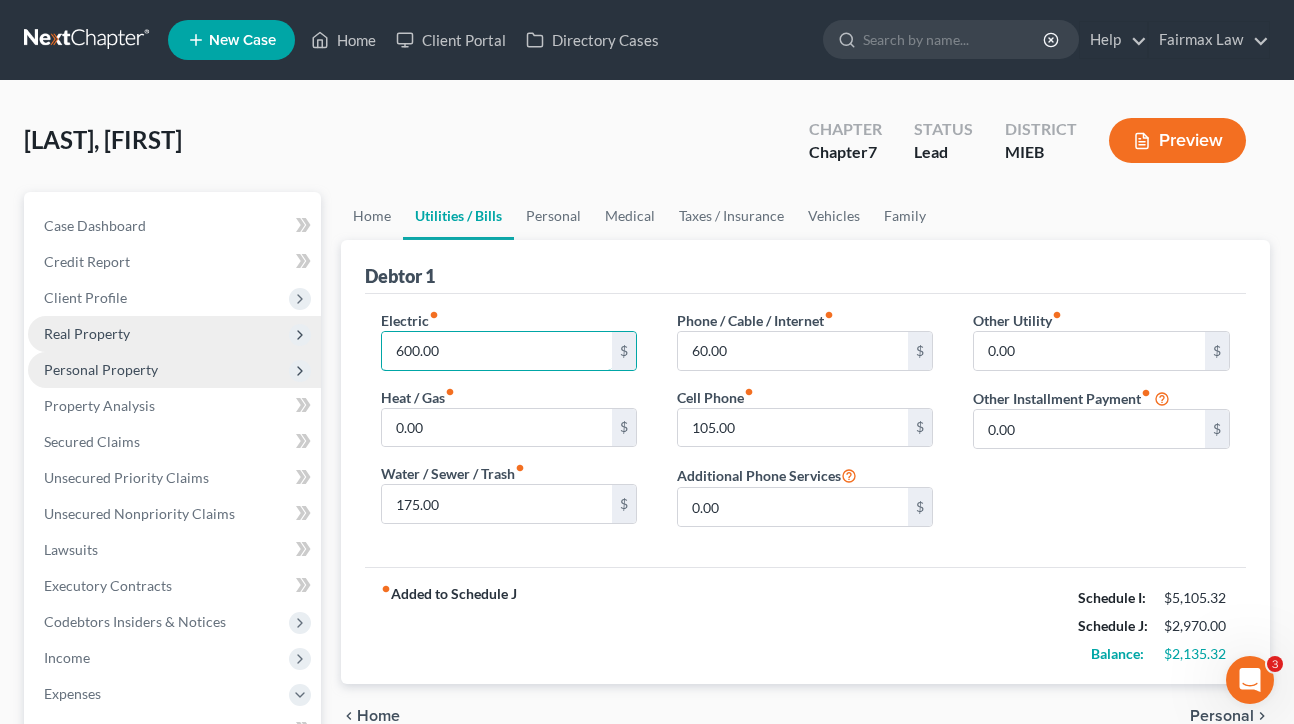 drag, startPoint x: 451, startPoint y: 346, endPoint x: 372, endPoint y: 341, distance: 79.15807 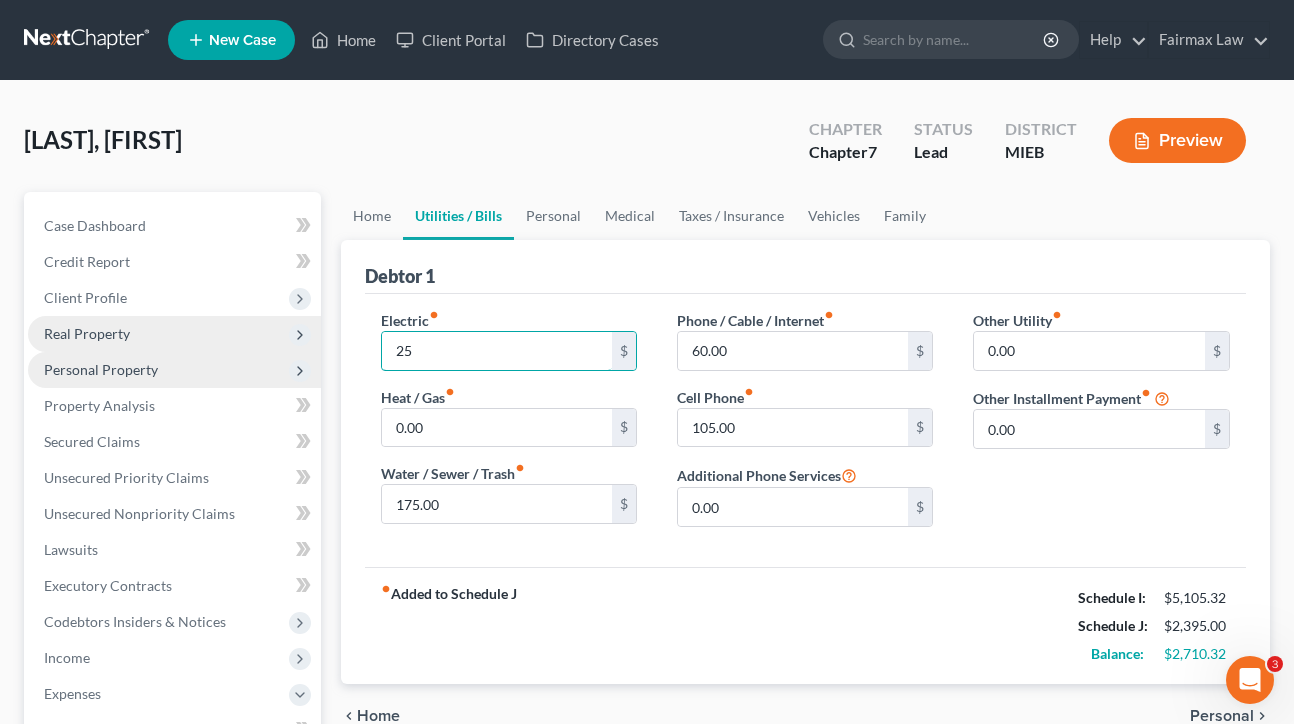 type on "2" 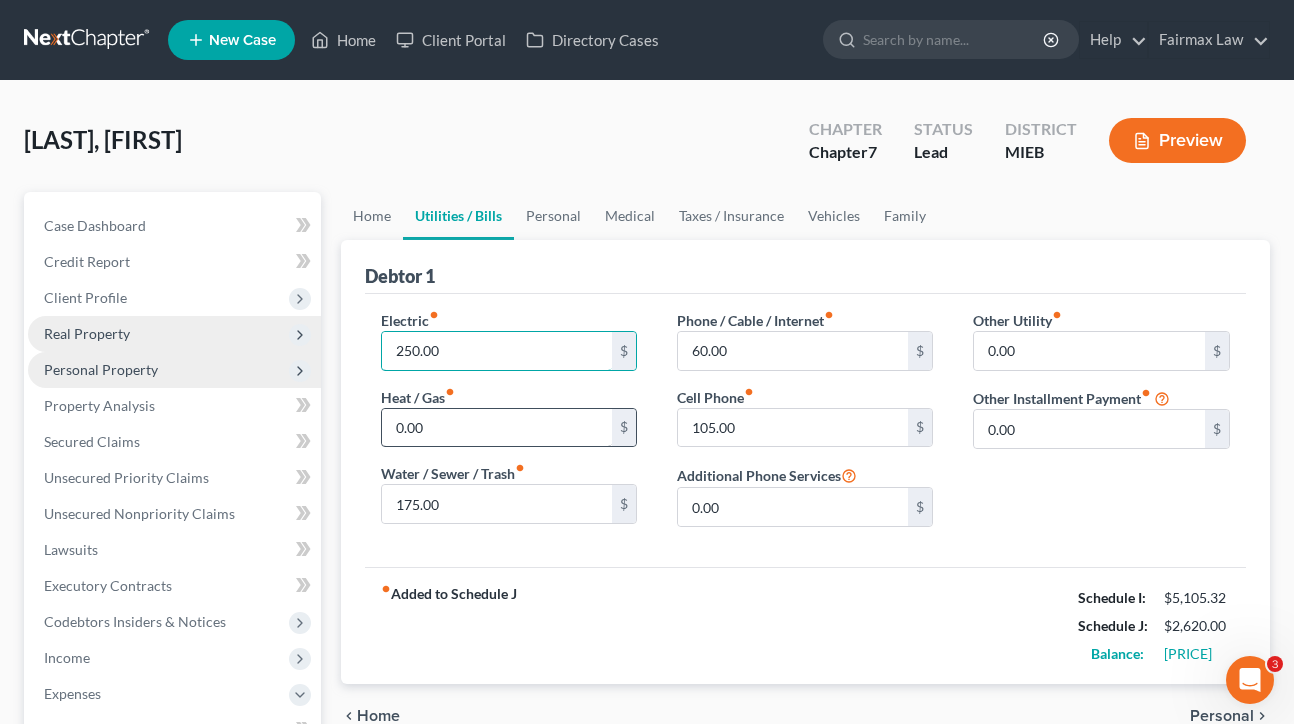 type on "250.00" 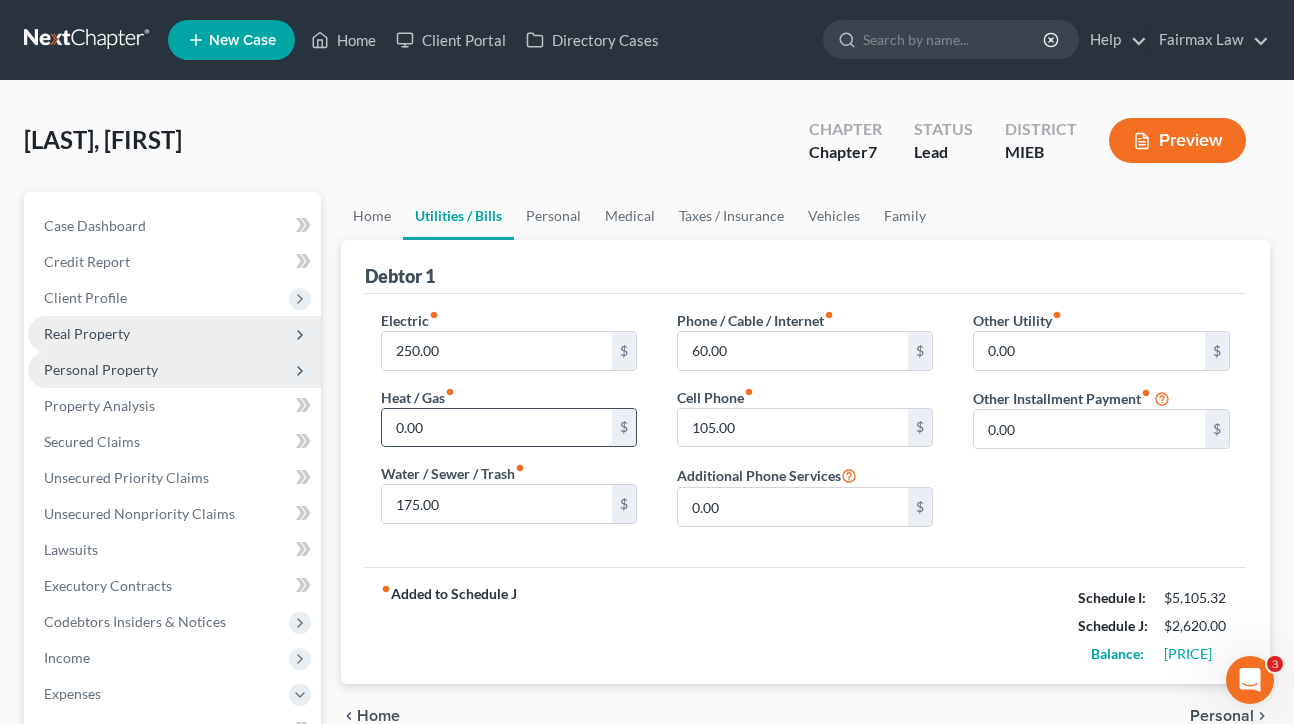 click on "0.00" at bounding box center [497, 428] 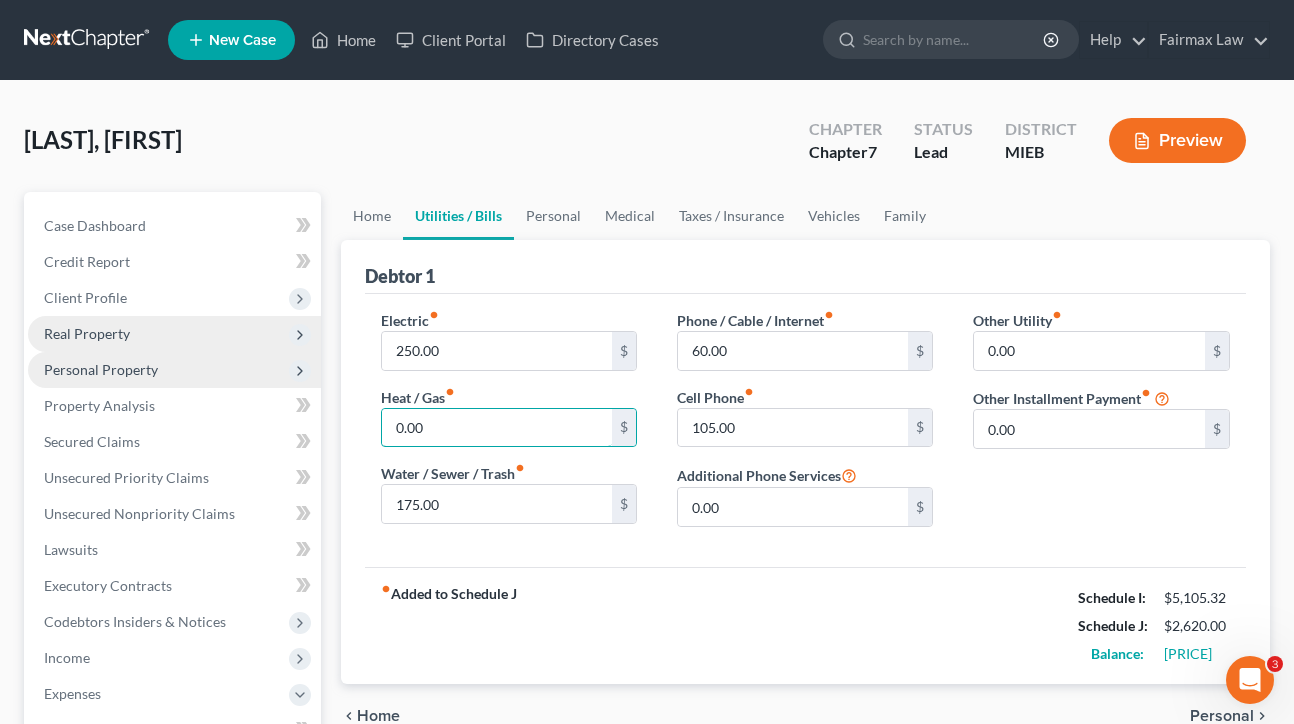 drag, startPoint x: 446, startPoint y: 431, endPoint x: 374, endPoint y: 431, distance: 72 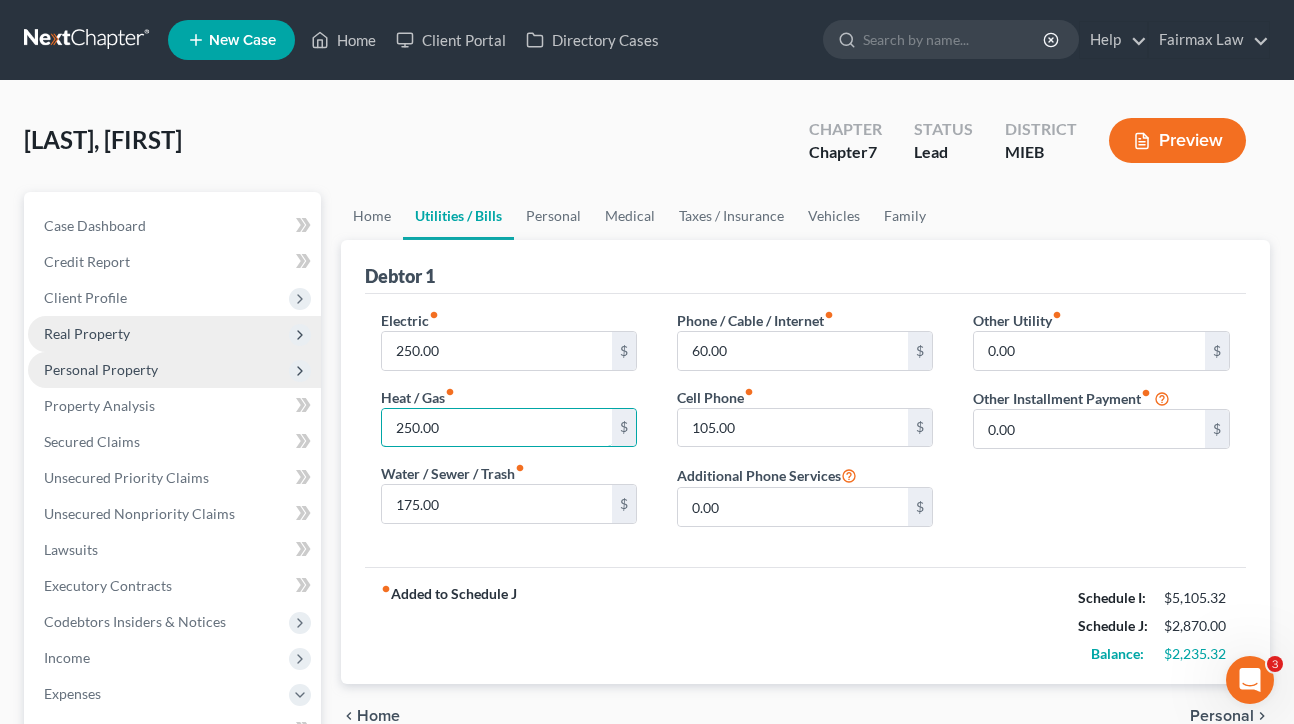 type on "250.00" 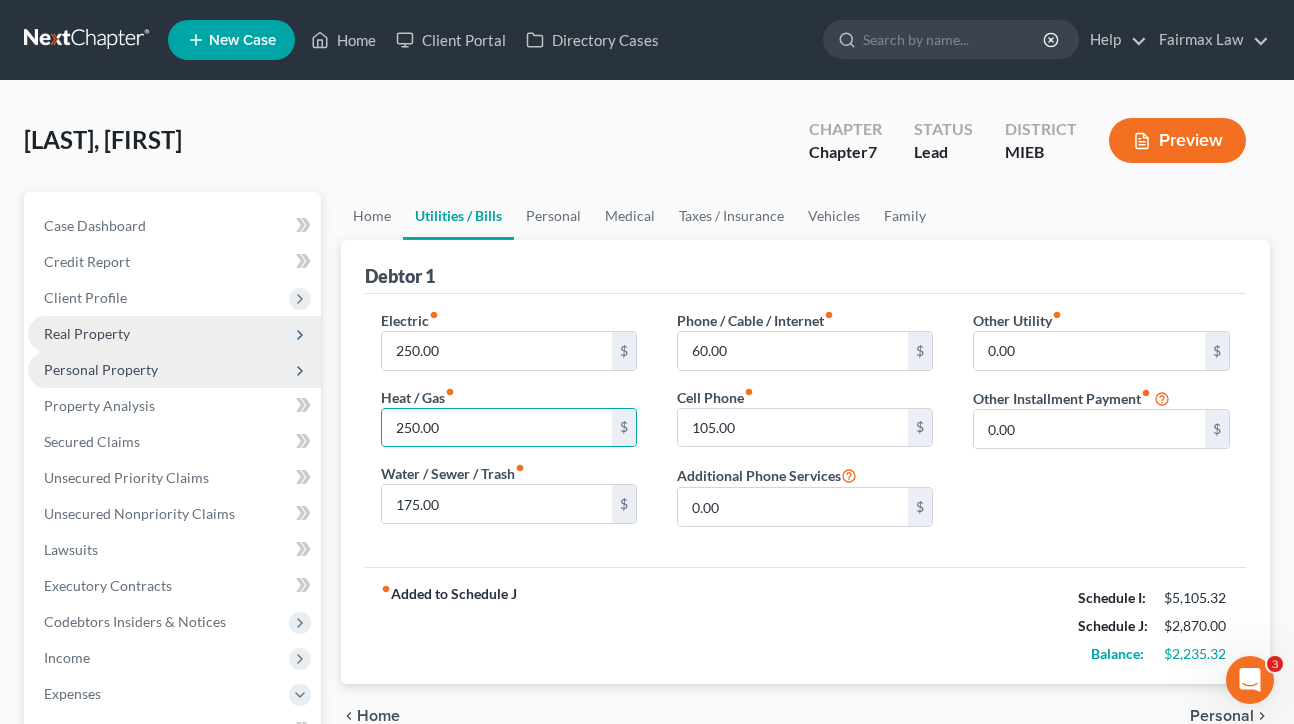 click on "fiber_manual_record  Added to Schedule J Schedule I: $[PRICE] Schedule J: $[PRICE] Balance: $[PRICE]" at bounding box center (806, 625) 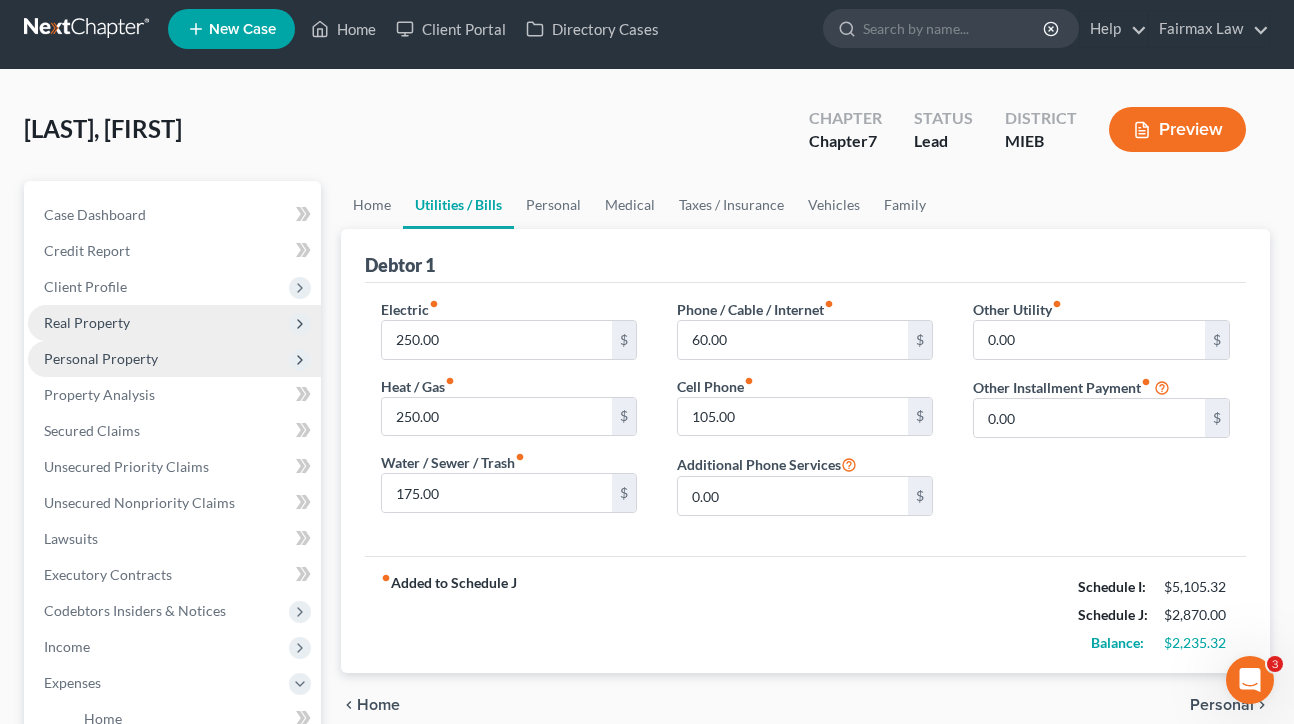scroll, scrollTop: 17, scrollLeft: 0, axis: vertical 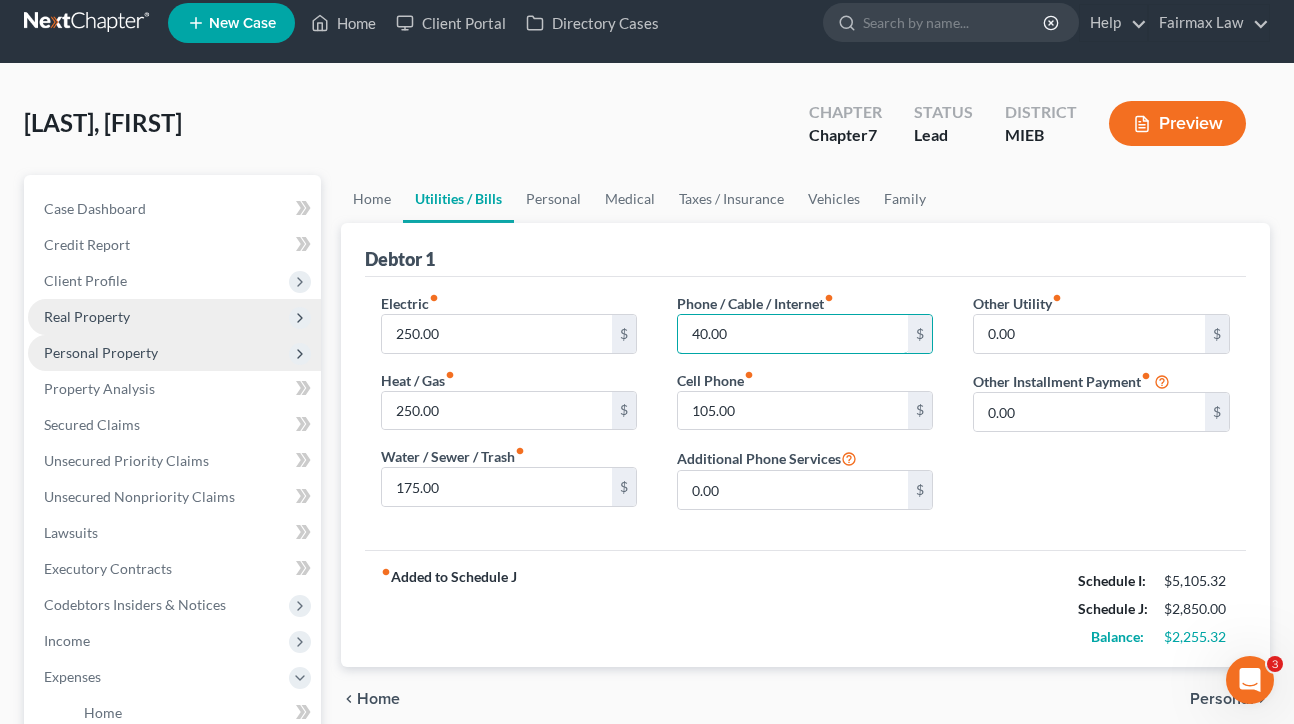type on "40.00" 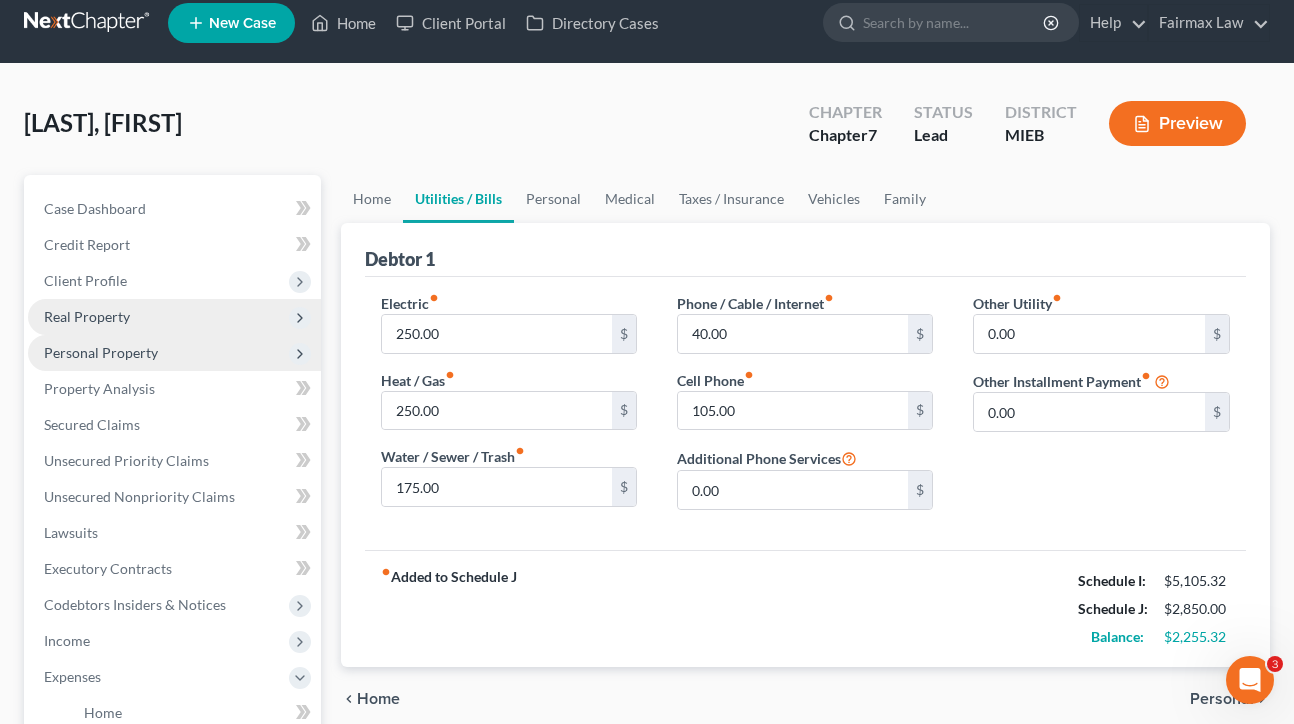 click on "Other Utility  fiber_manual_record 0.00 $ Other Installment Payment  fiber_manual_record   0.00 $" at bounding box center (1101, 409) 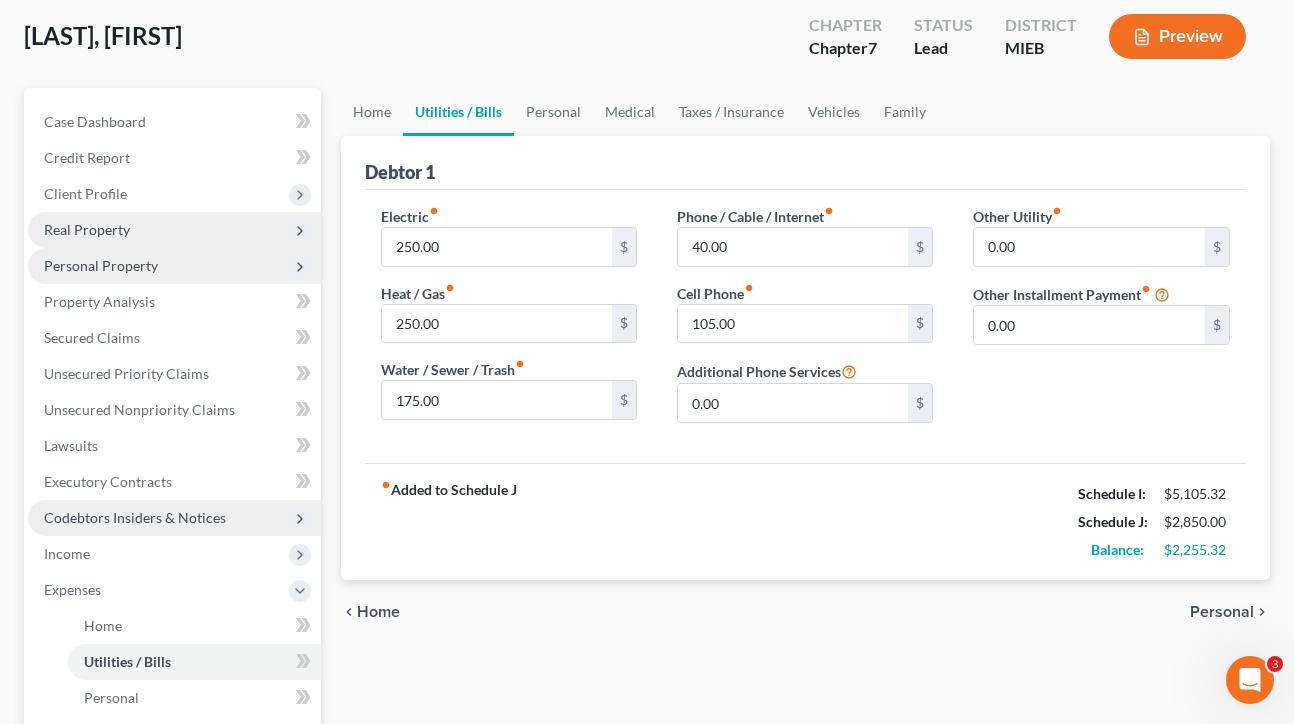scroll, scrollTop: 70, scrollLeft: 0, axis: vertical 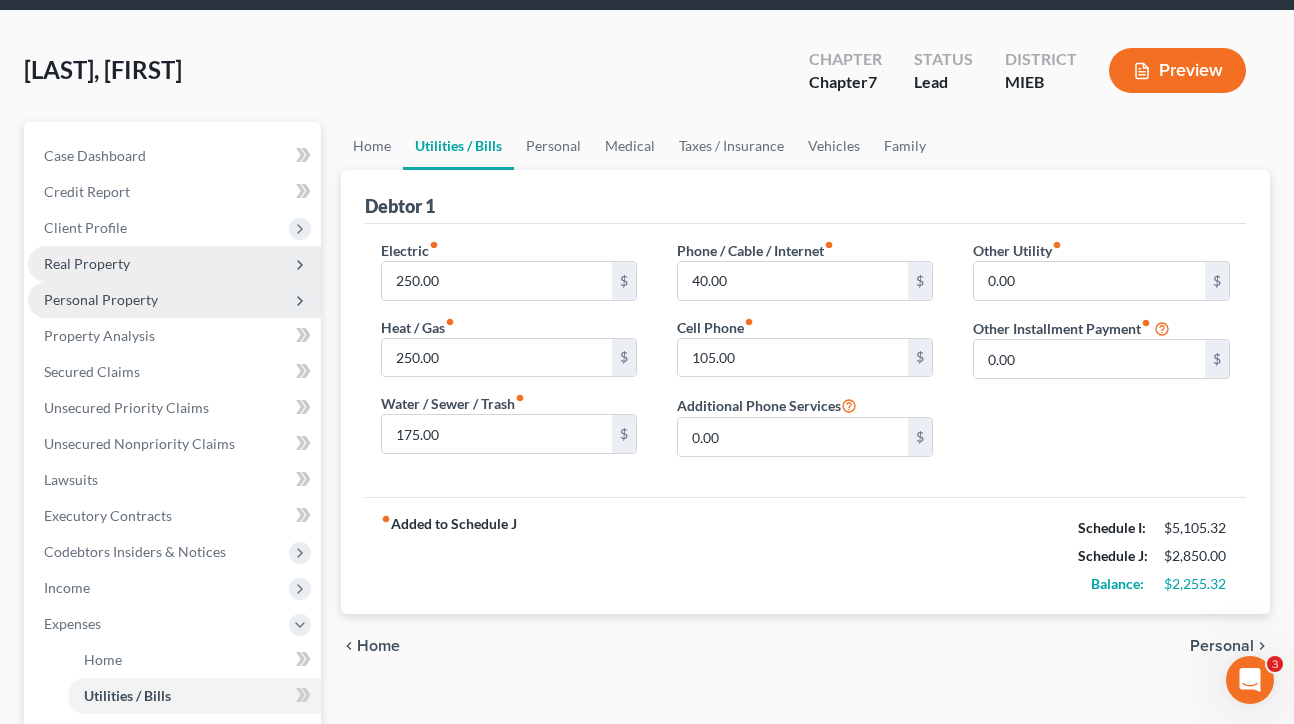 click on "Preview" at bounding box center (1177, 70) 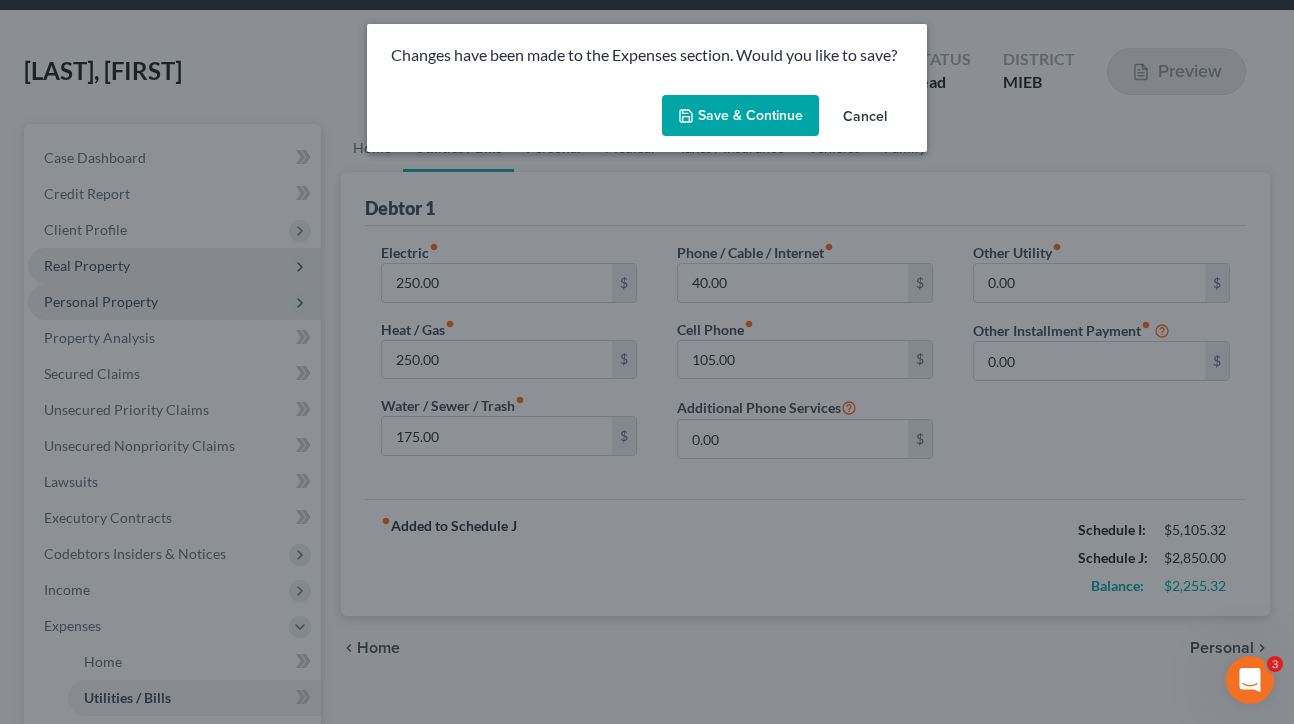 click on "Save & Continue" at bounding box center (740, 116) 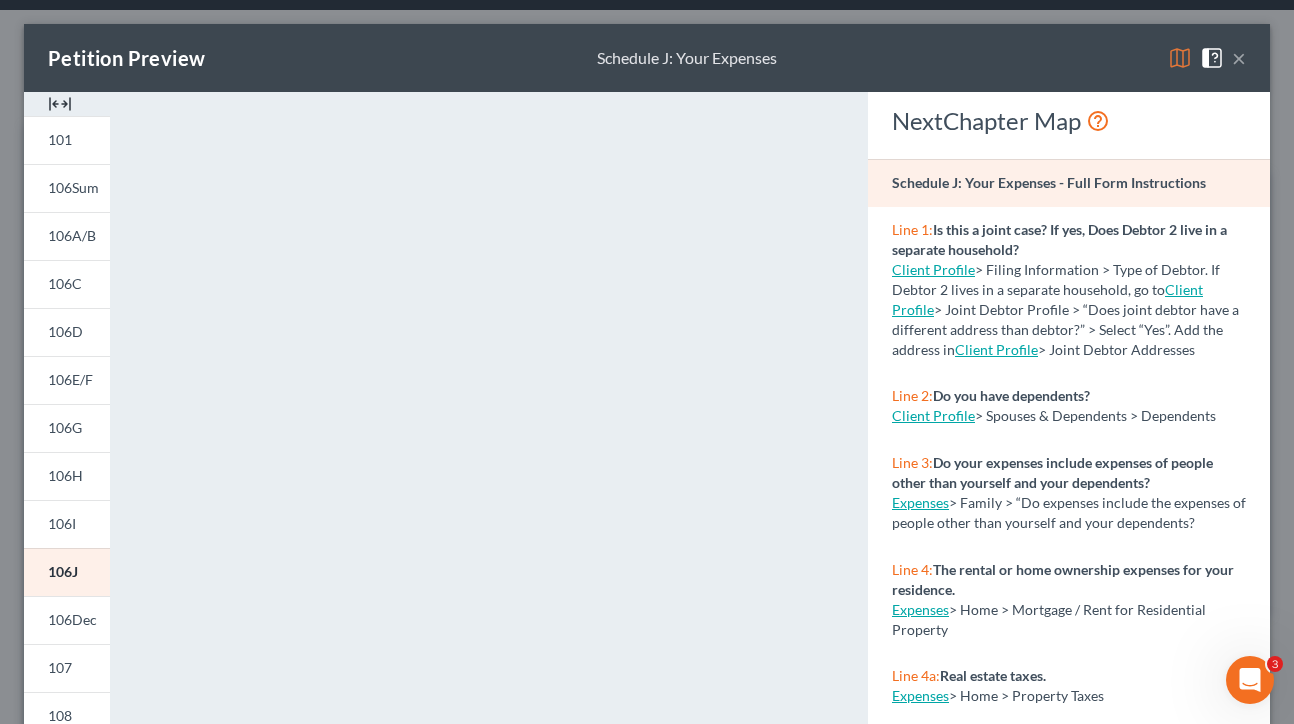 click on "×" at bounding box center (1239, 58) 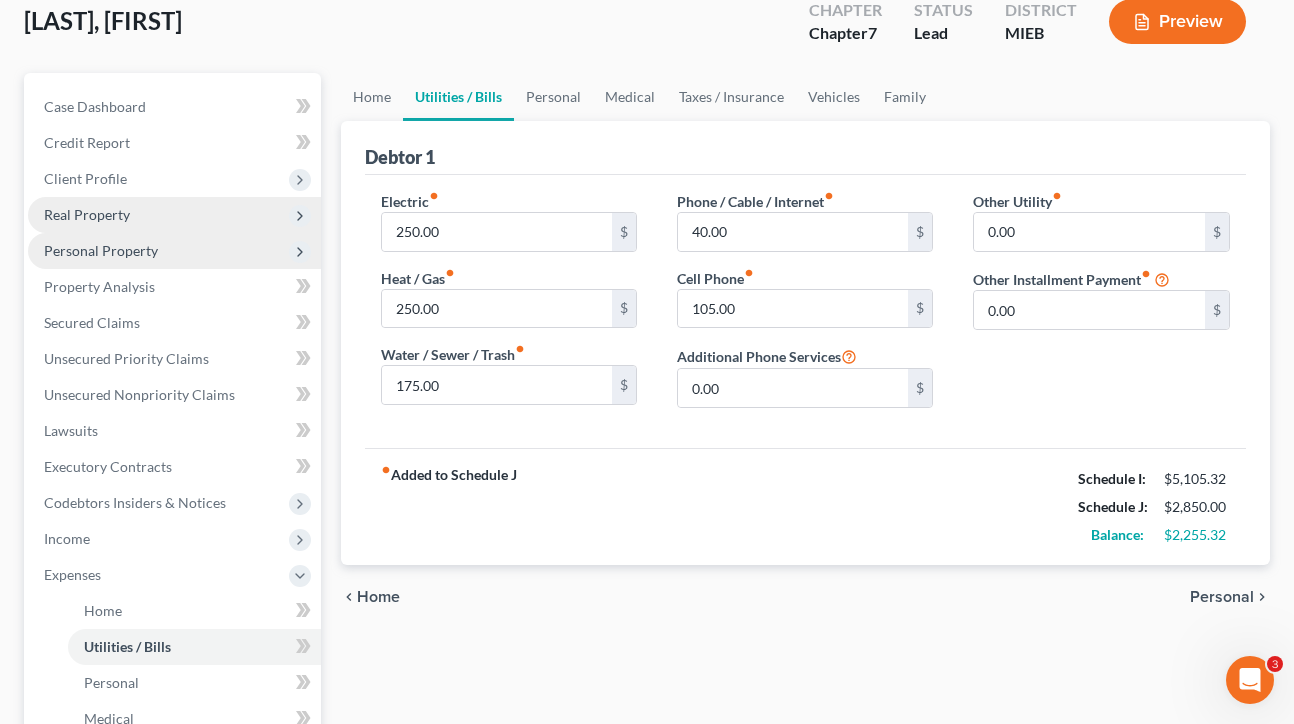 scroll, scrollTop: 121, scrollLeft: 0, axis: vertical 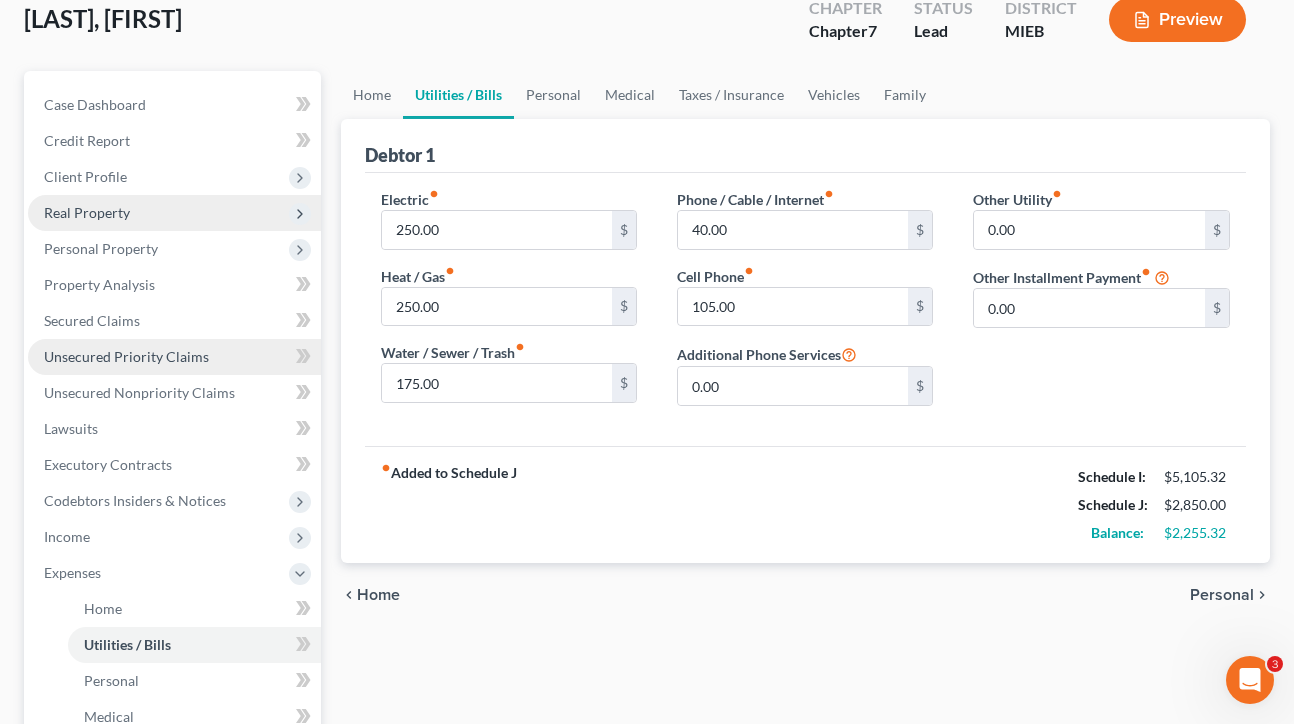 click on "Unsecured Priority Claims" at bounding box center (174, 357) 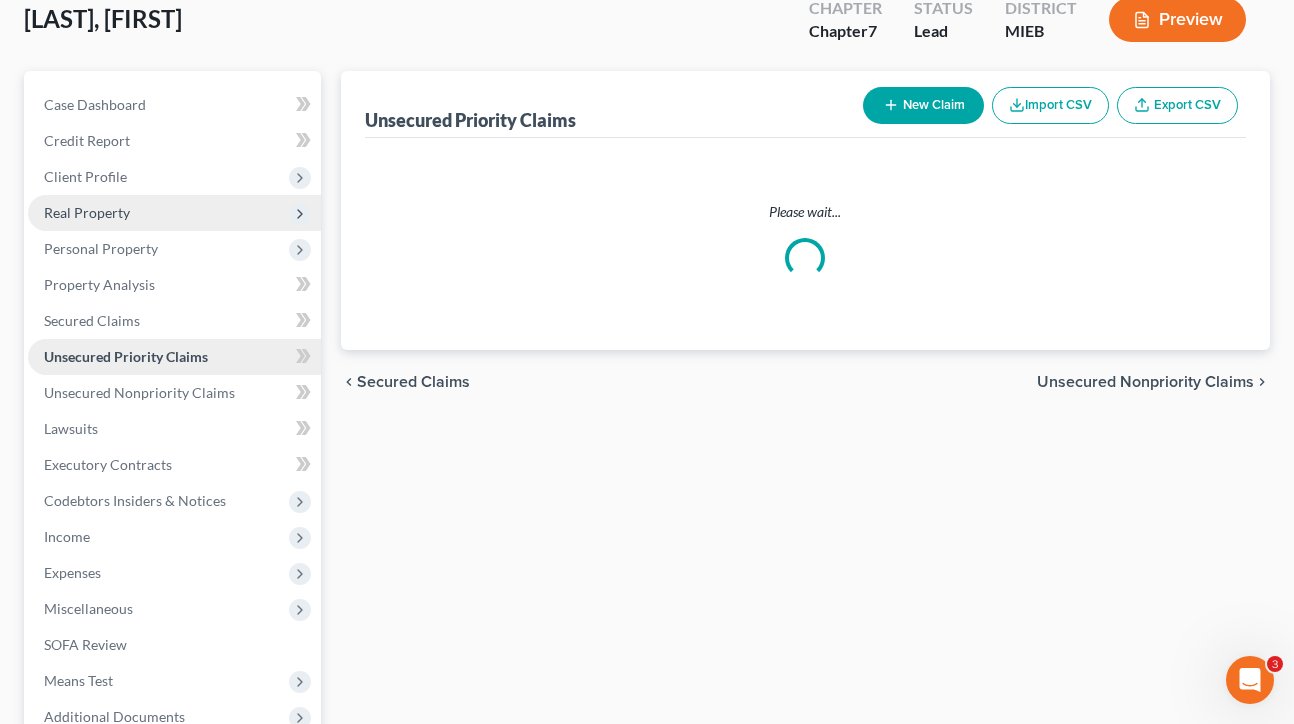 scroll, scrollTop: 0, scrollLeft: 0, axis: both 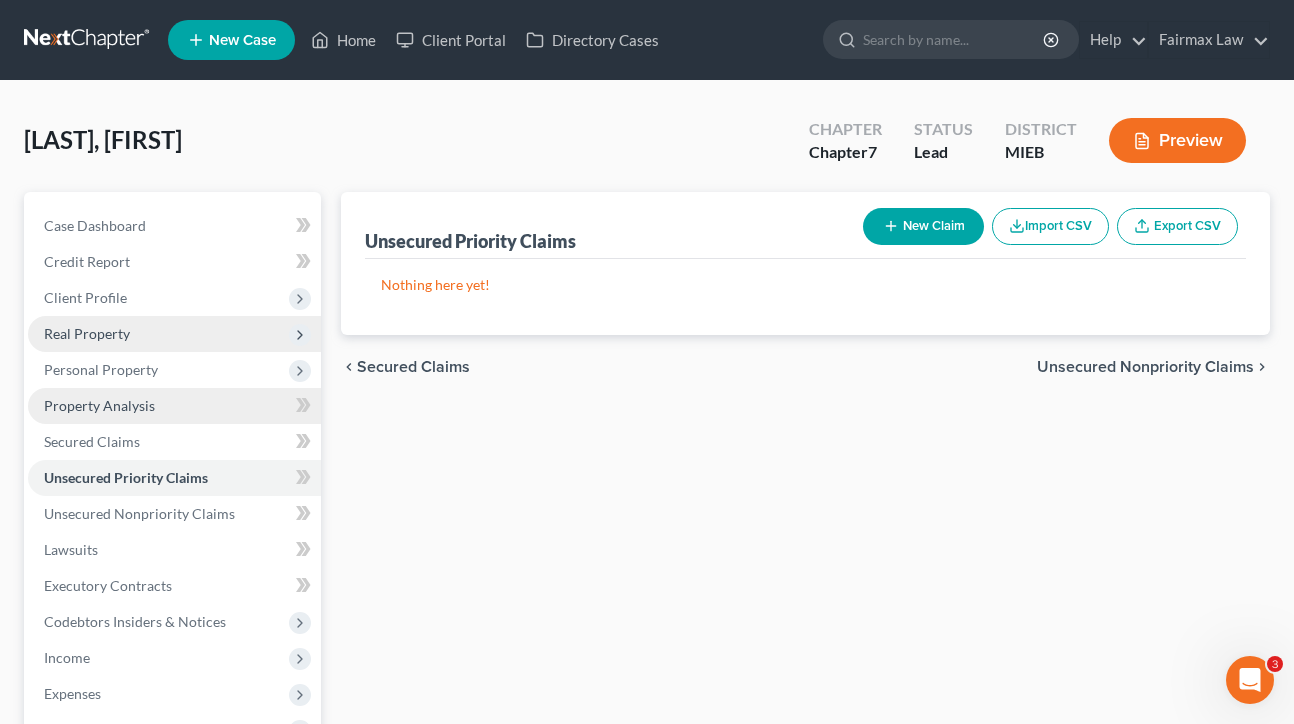 click on "Property Analysis" at bounding box center [174, 406] 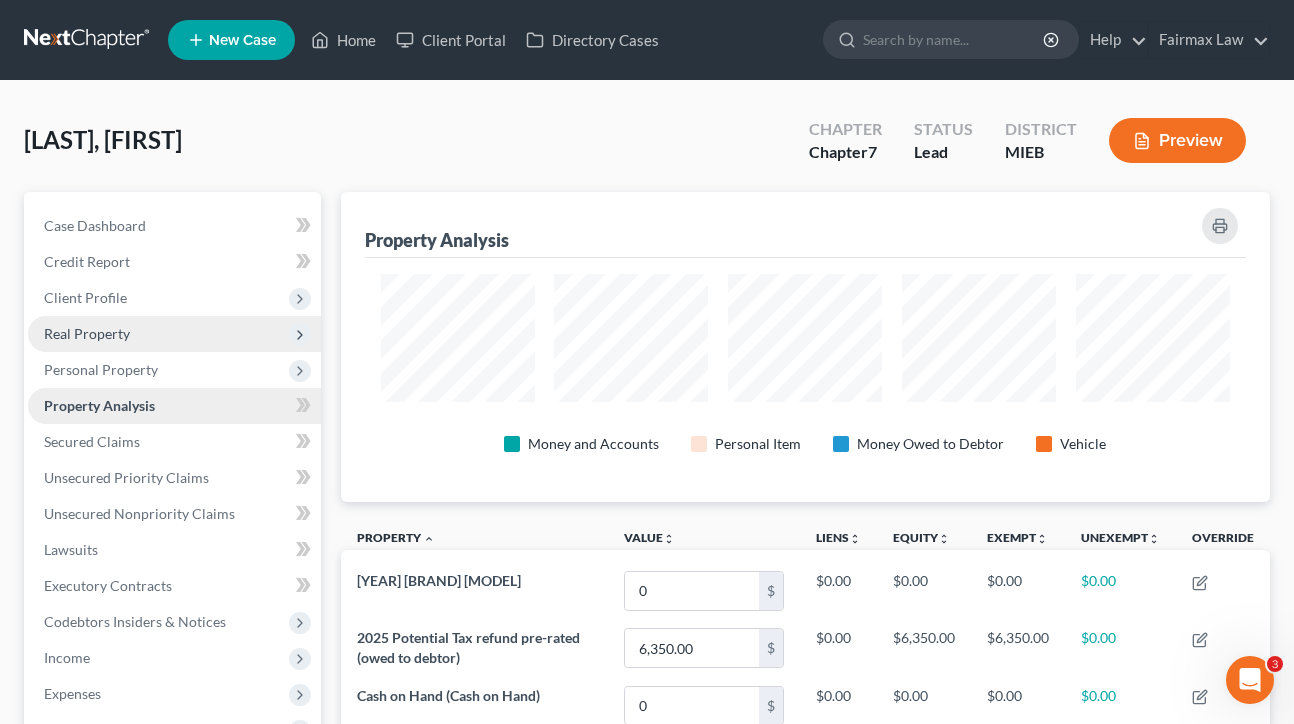 scroll, scrollTop: 999690, scrollLeft: 999070, axis: both 